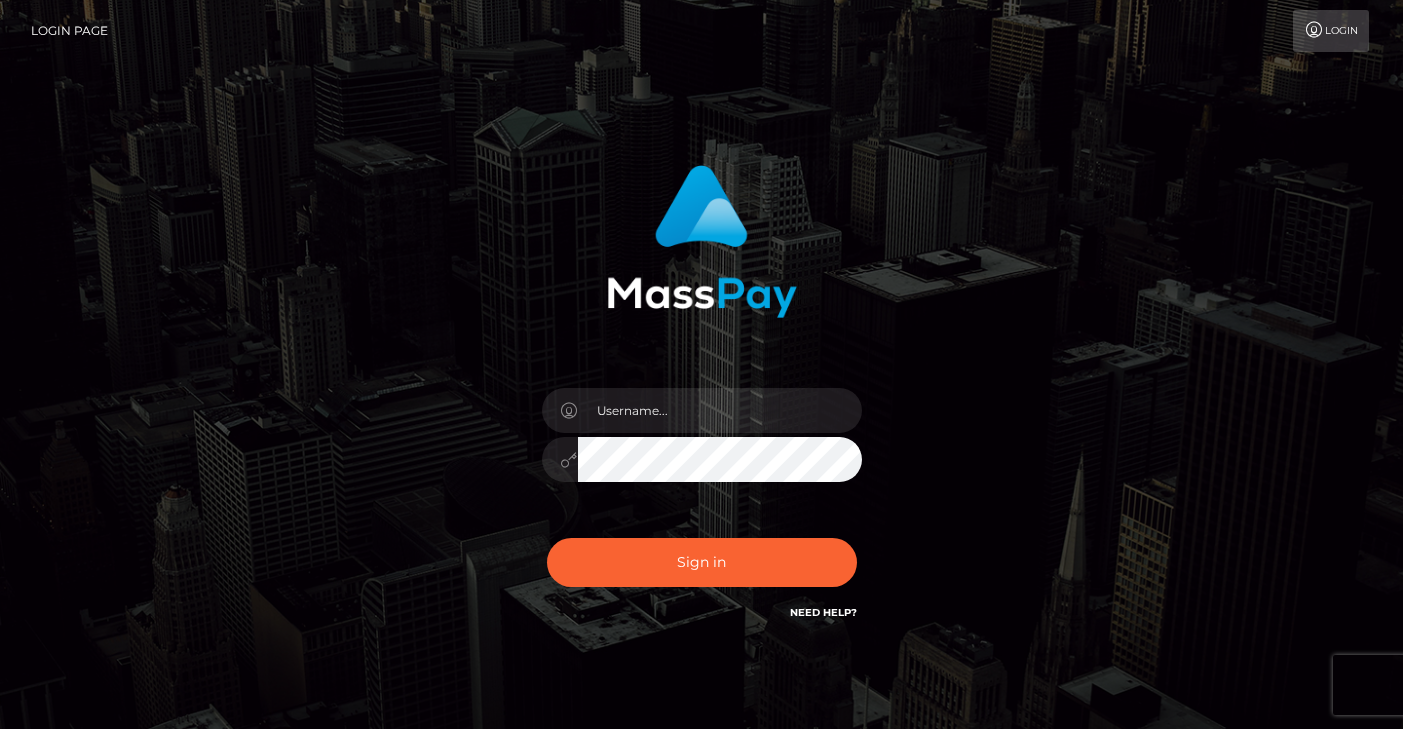 scroll, scrollTop: 0, scrollLeft: 0, axis: both 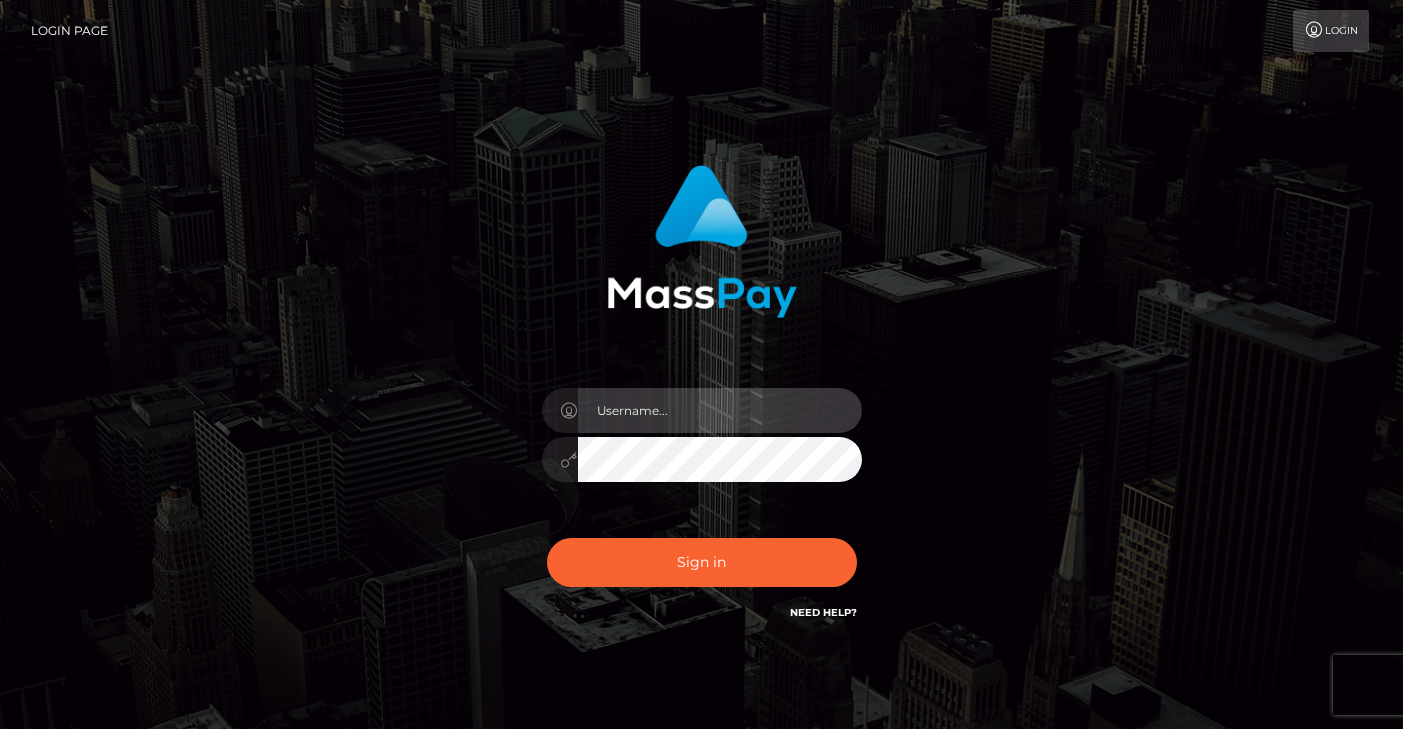 type on "vlad" 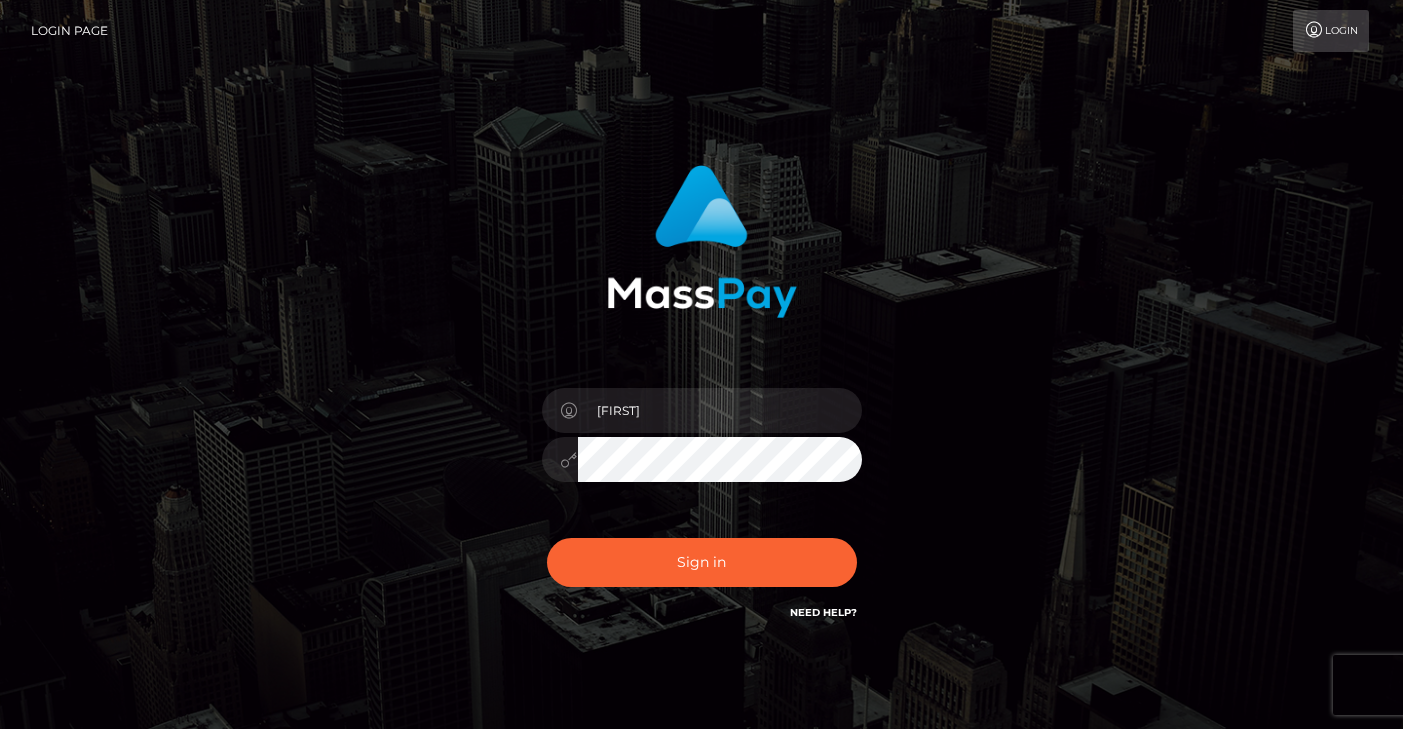 click on "Sign in
Need
Help?" at bounding box center [702, 570] 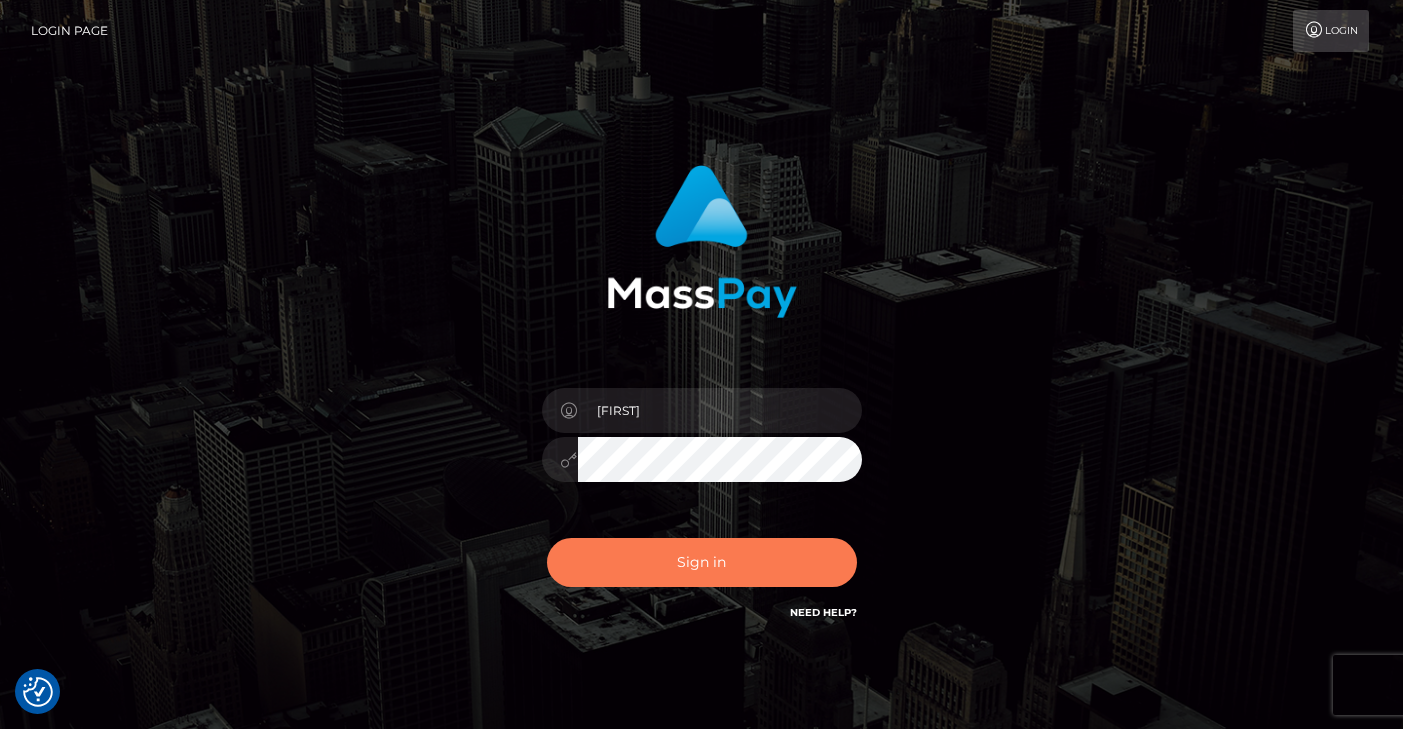 click on "Sign in" at bounding box center (702, 562) 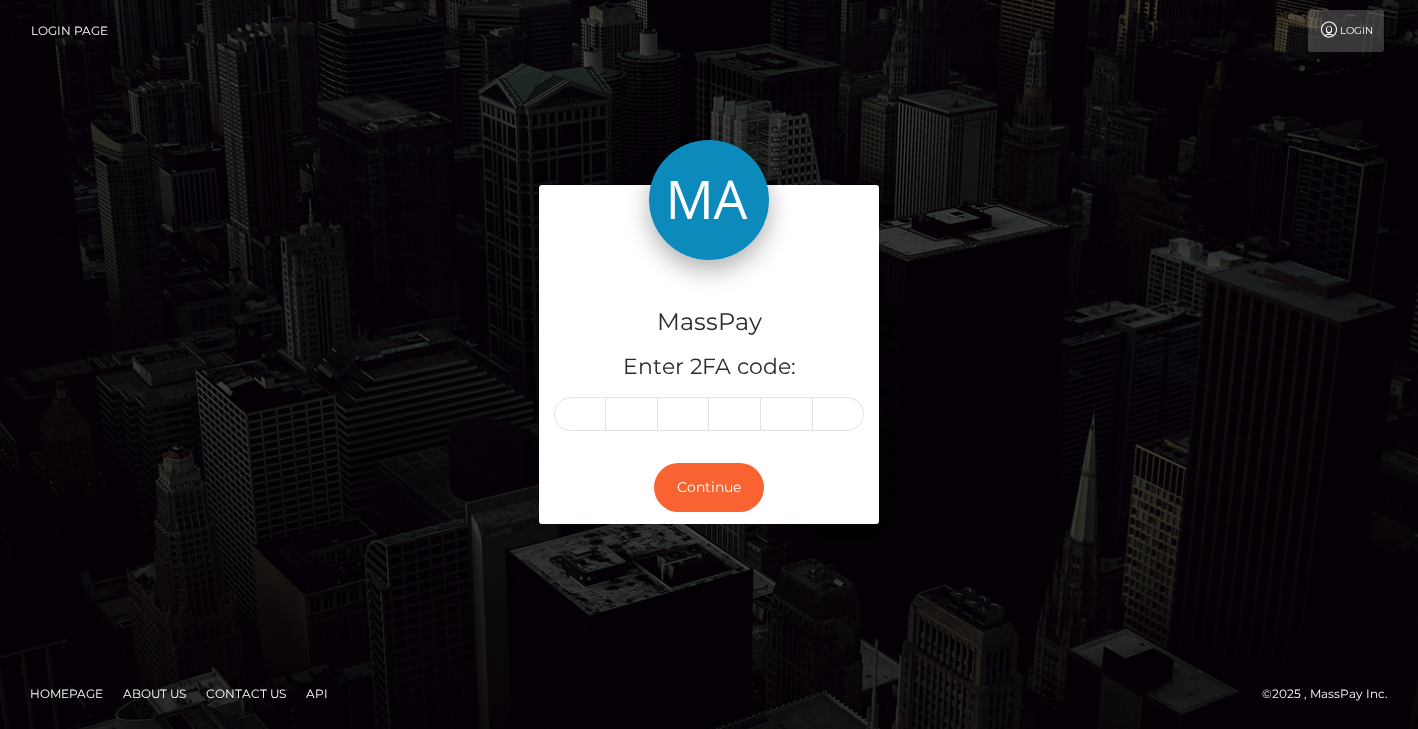 scroll, scrollTop: 0, scrollLeft: 0, axis: both 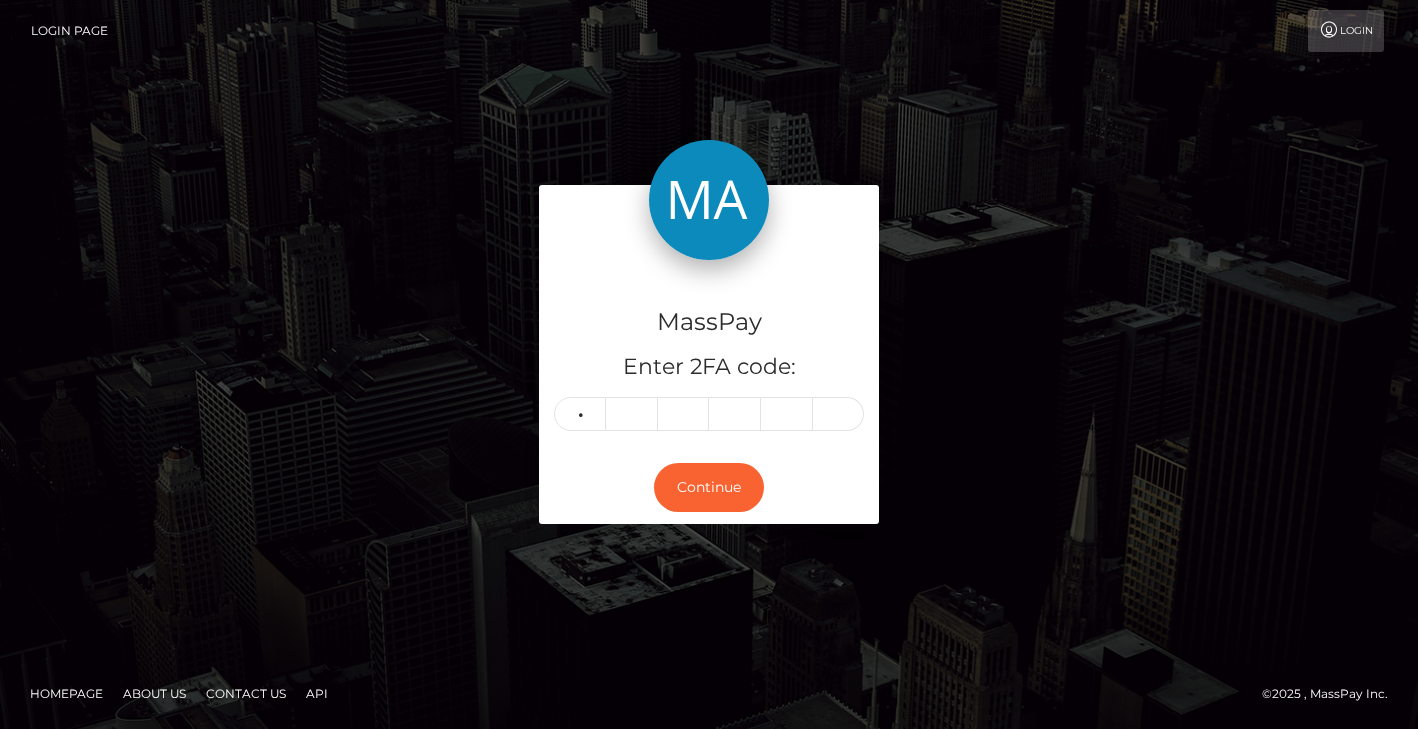 type on "7" 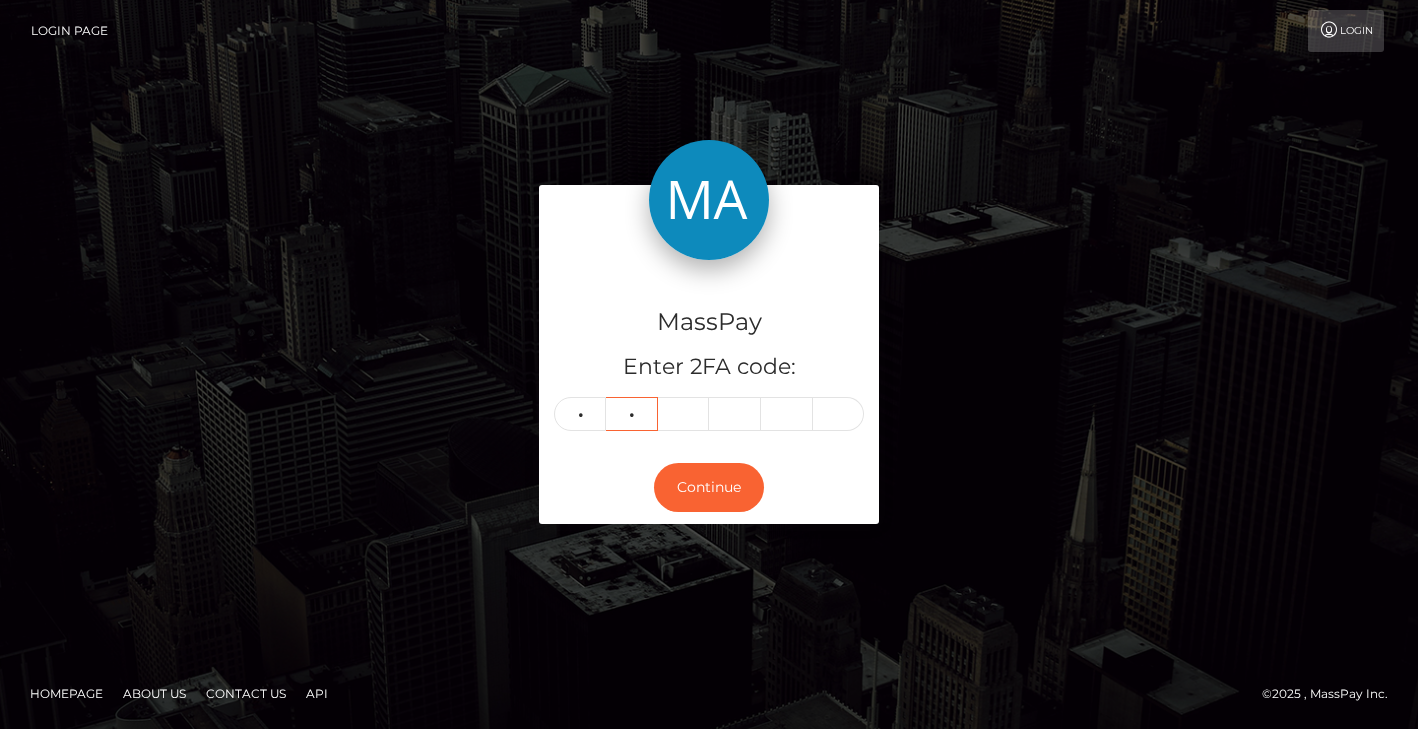 type on "8" 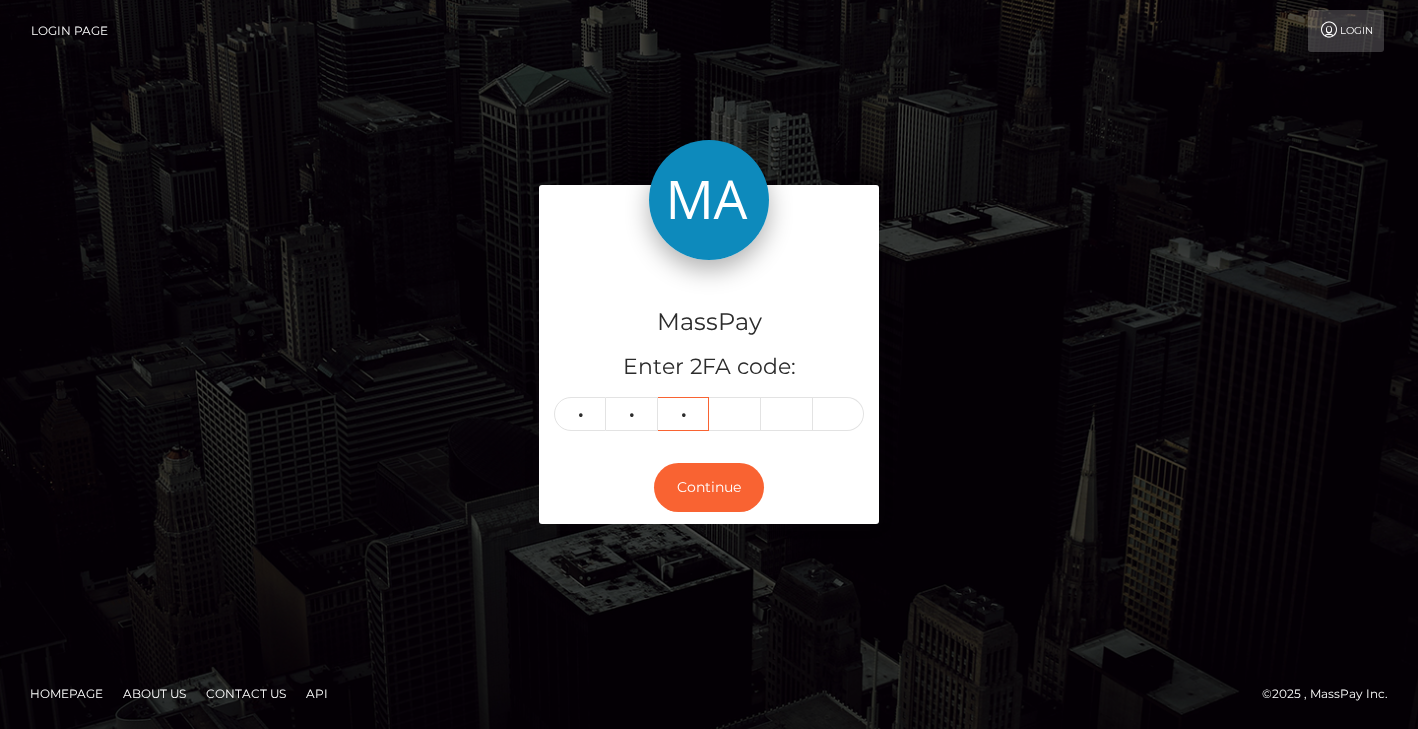 type on "9" 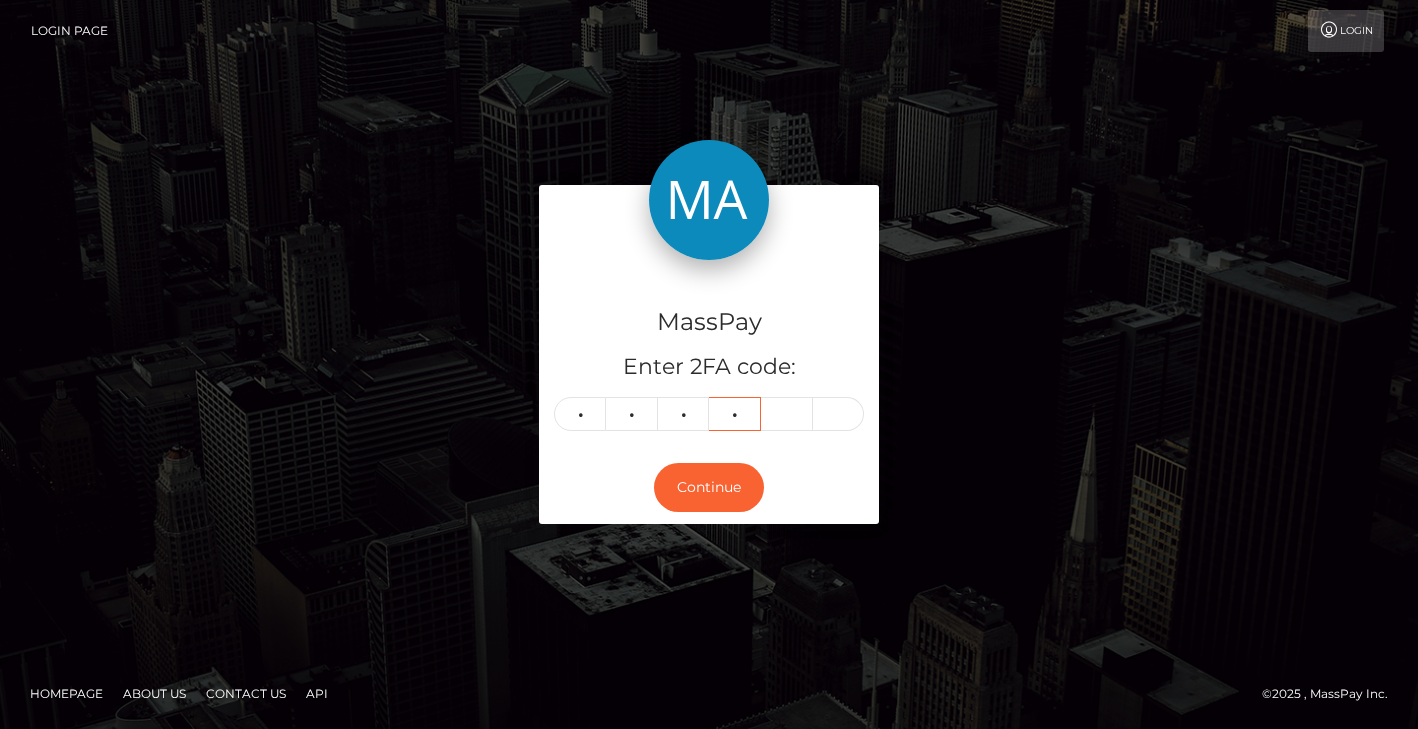 type on "2" 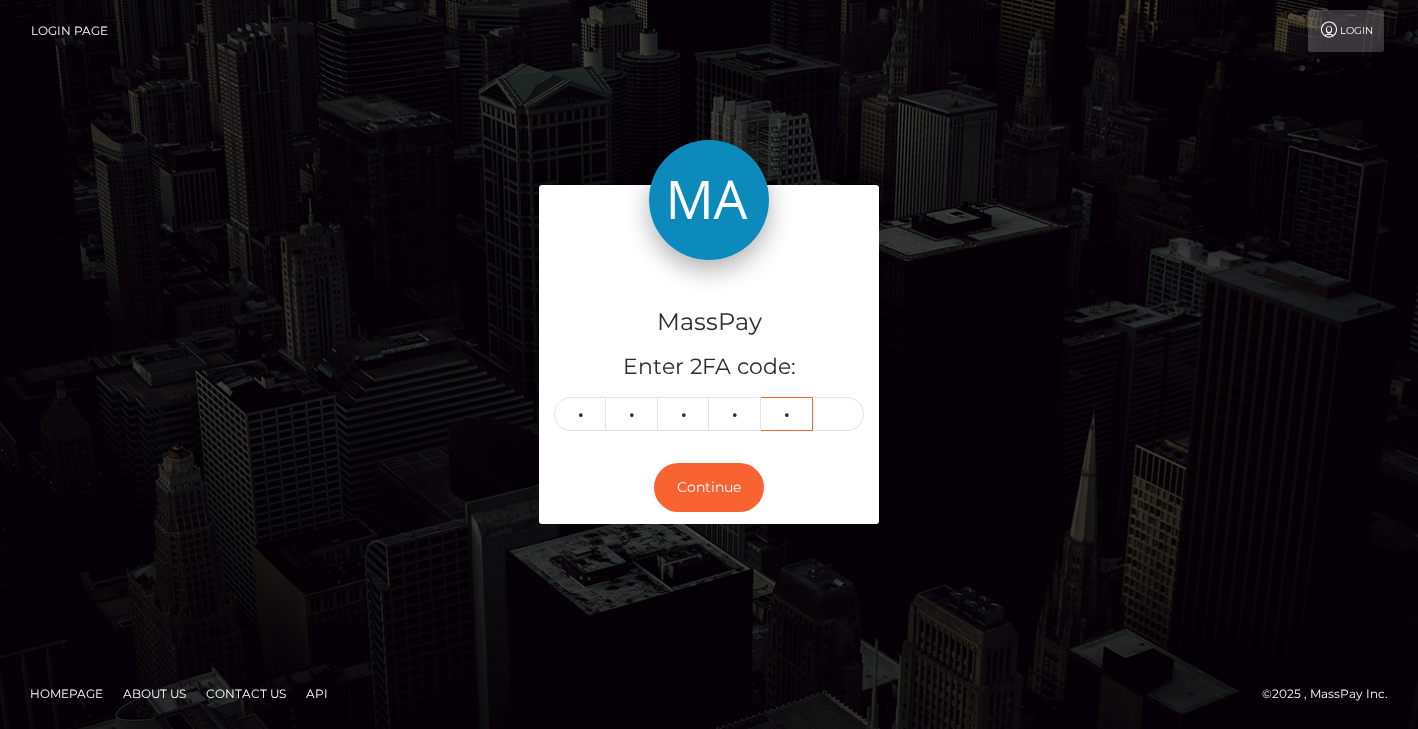 type on "9" 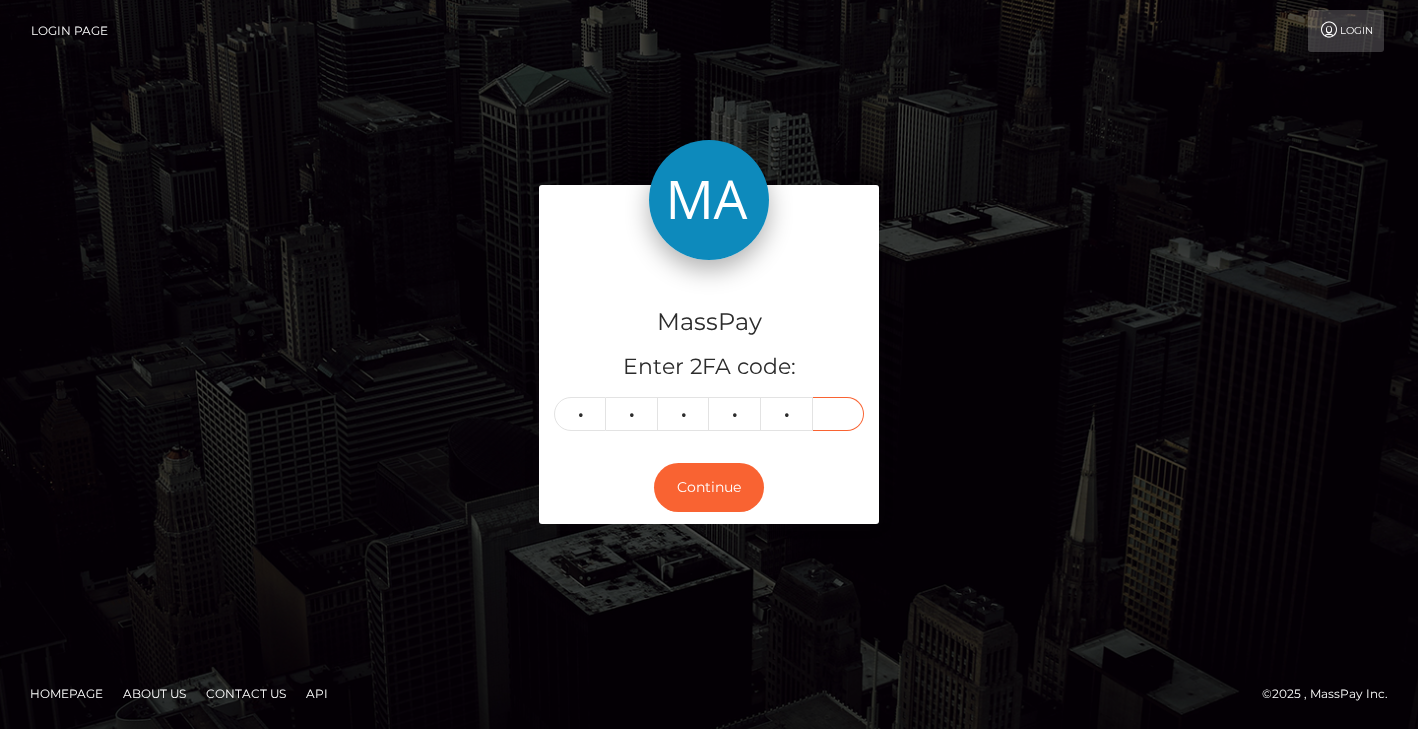 type on "9" 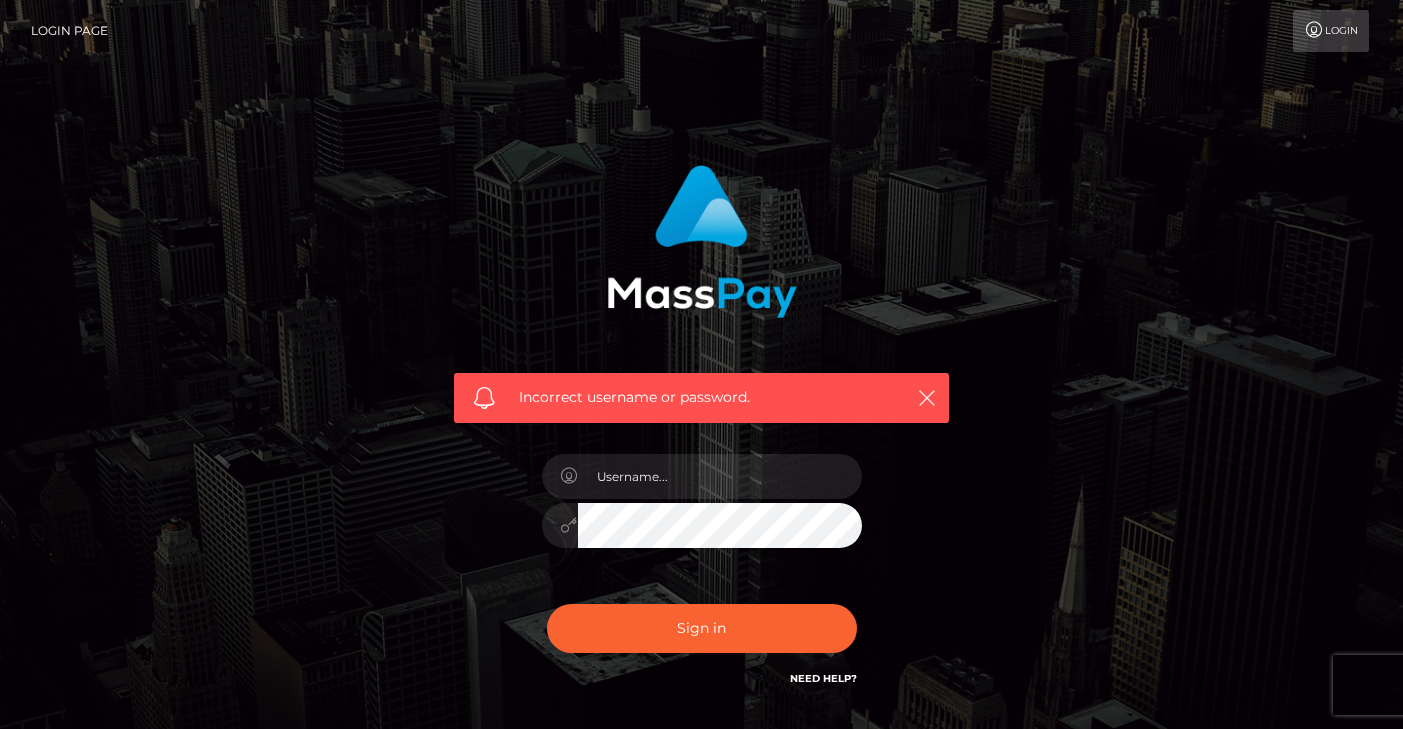 scroll, scrollTop: 0, scrollLeft: 0, axis: both 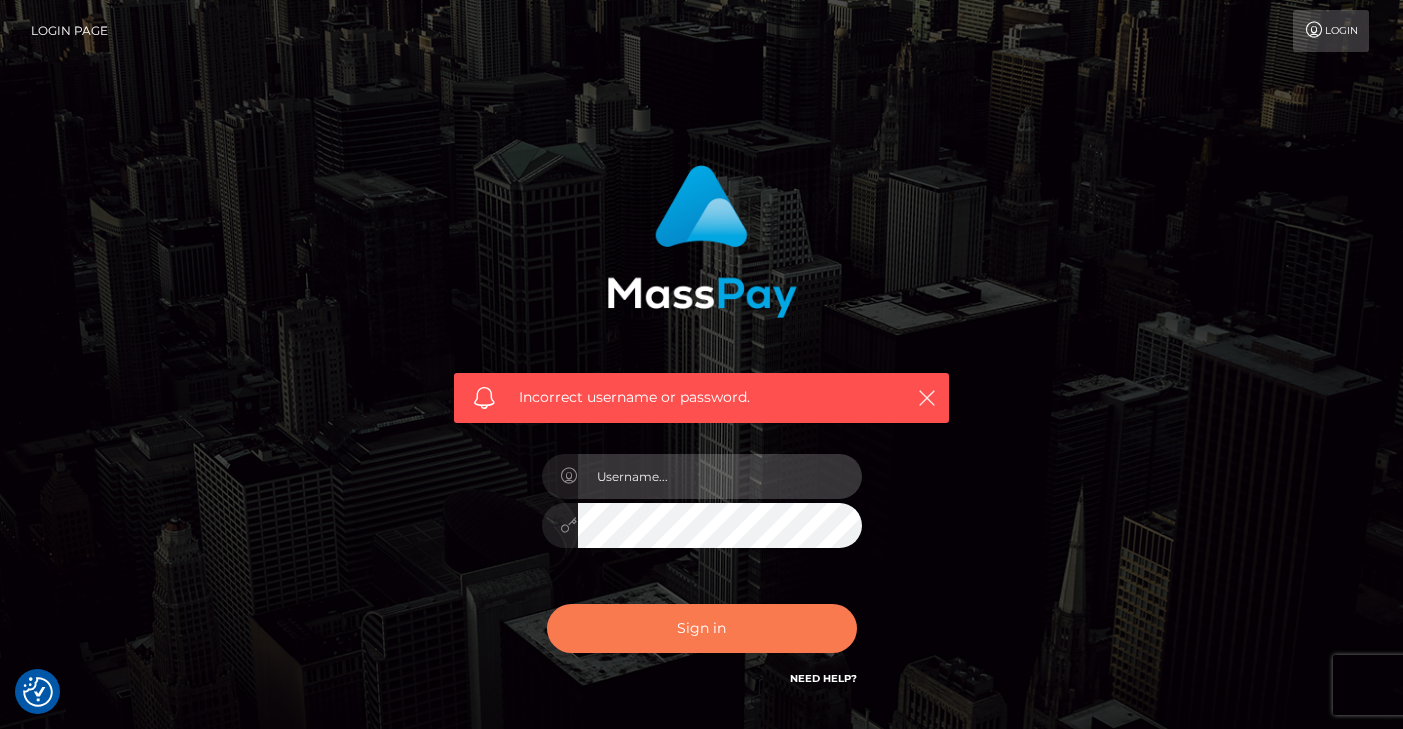 type on "vlad" 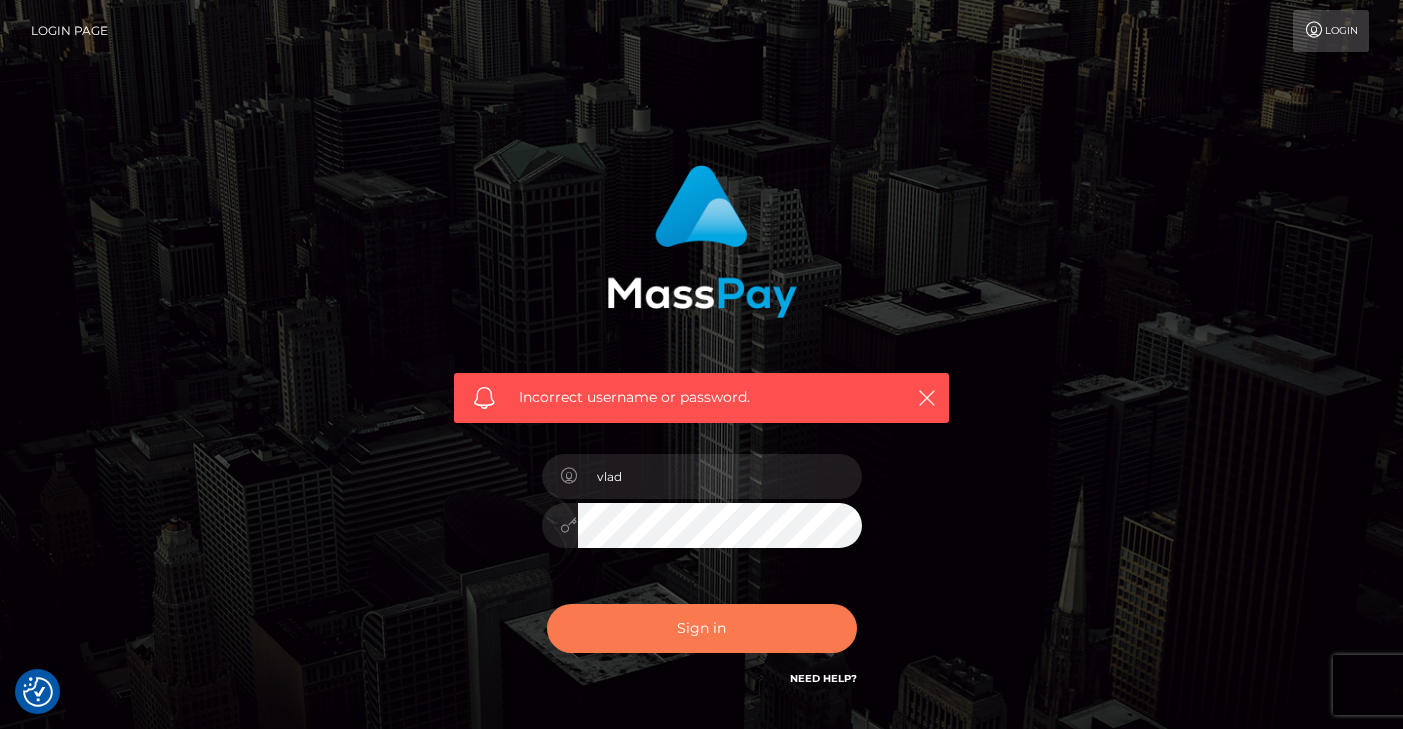 click on "Sign in" at bounding box center (702, 628) 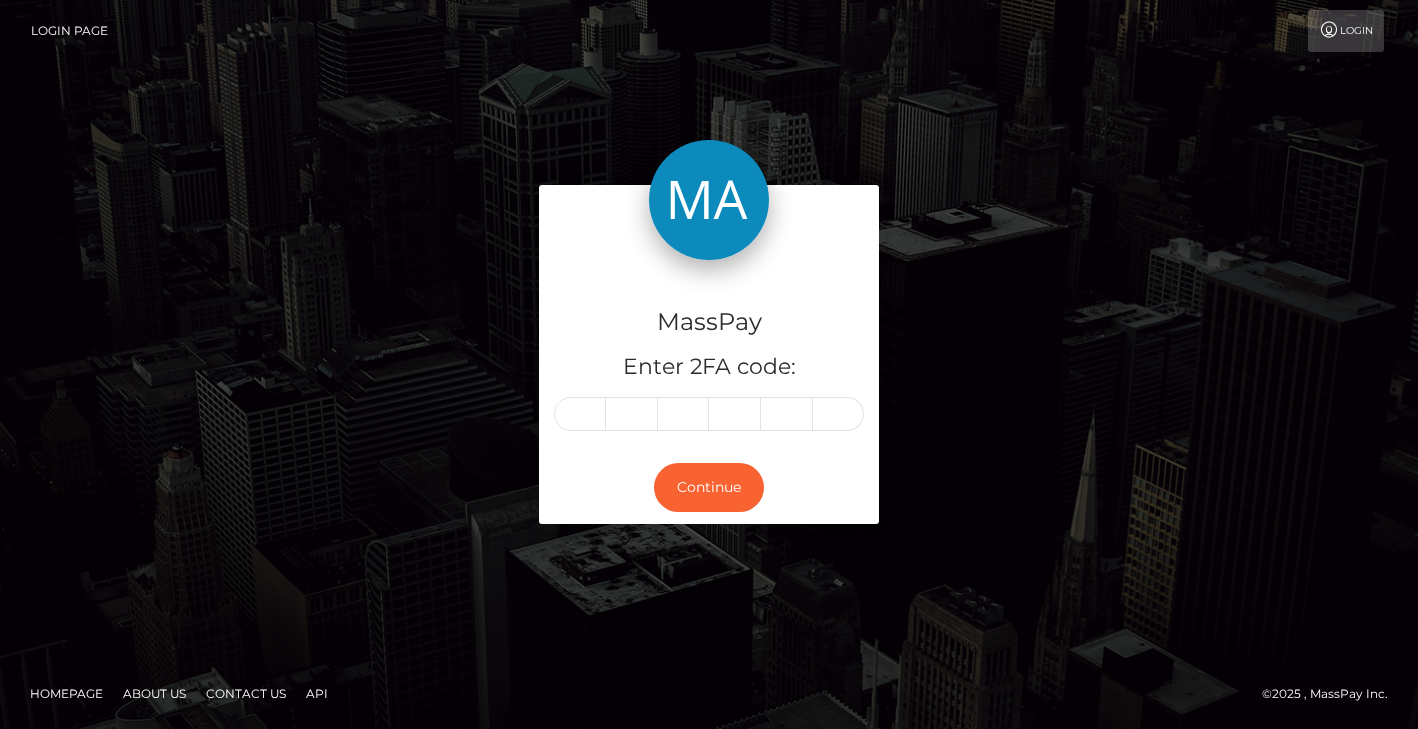 scroll, scrollTop: 0, scrollLeft: 0, axis: both 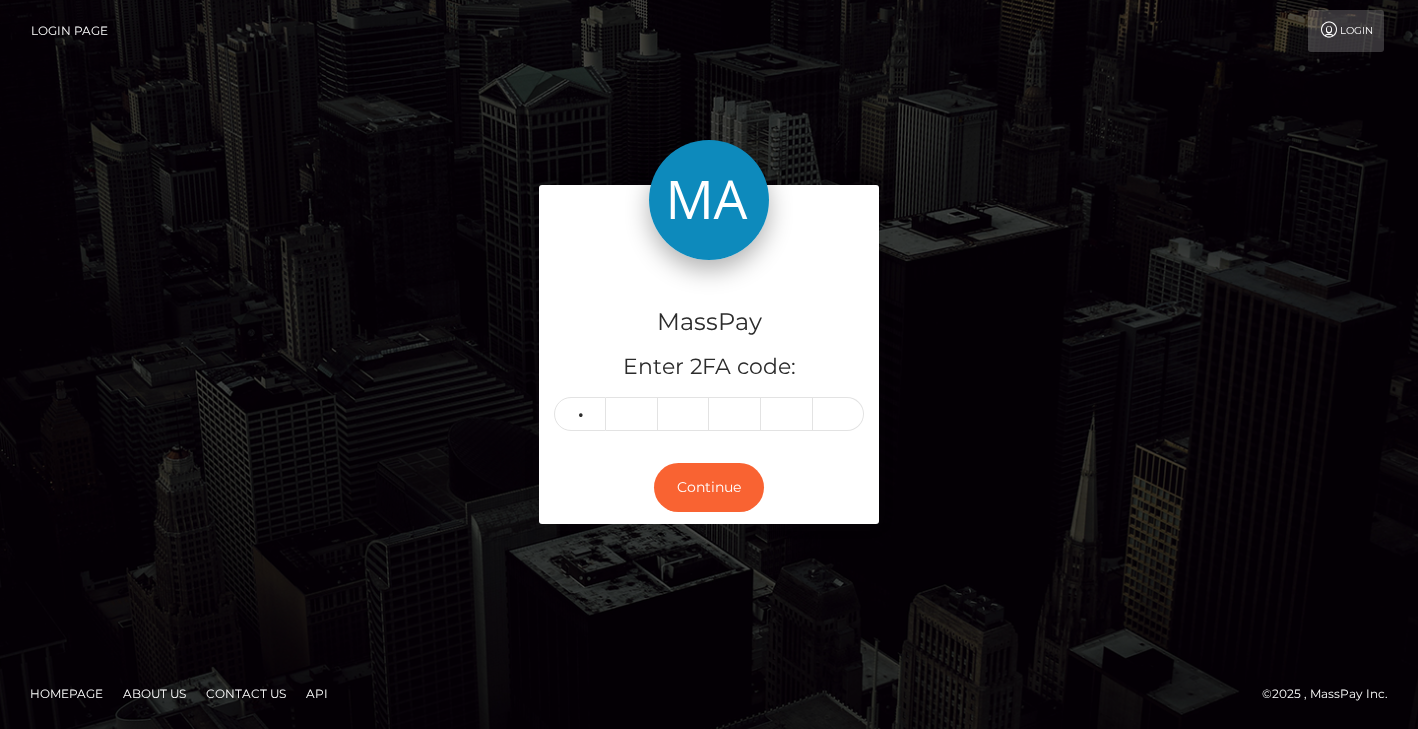type on "7" 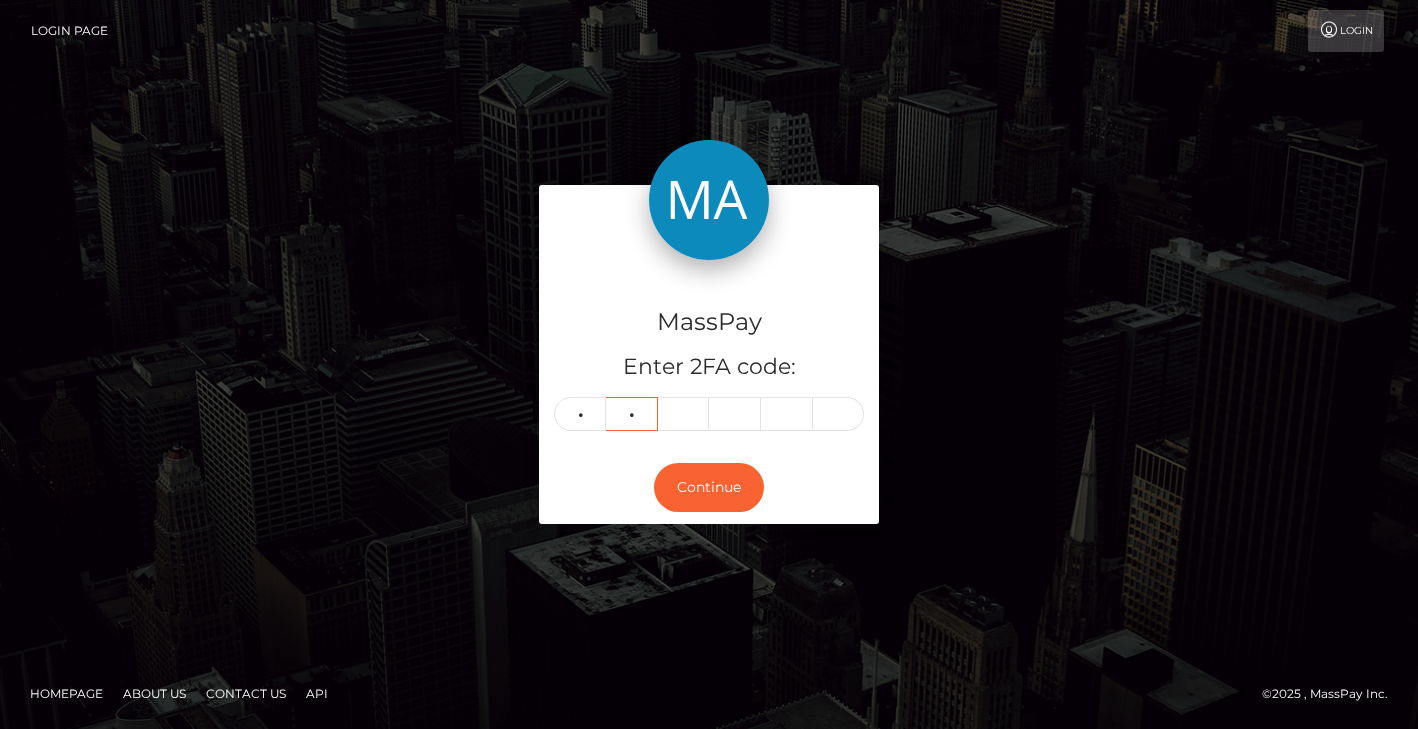 type on "9" 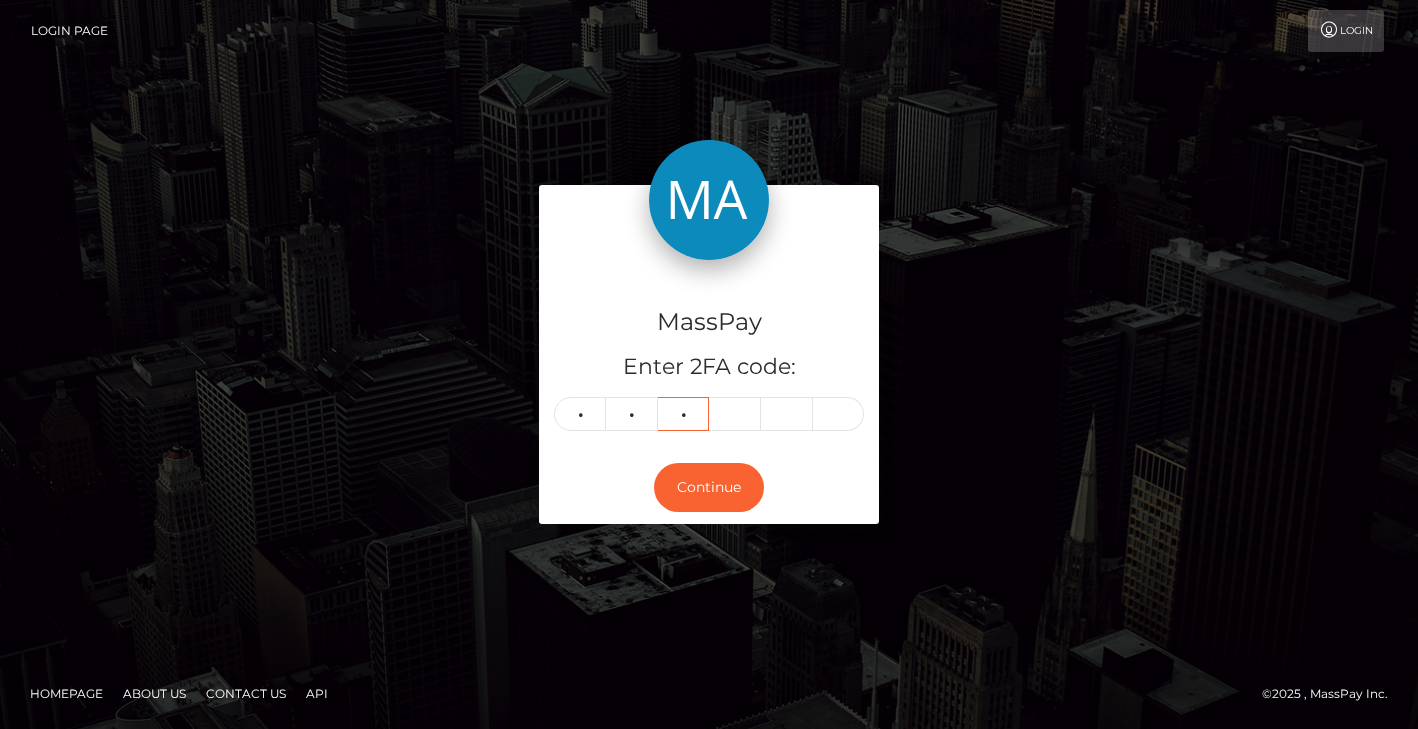 type on "8" 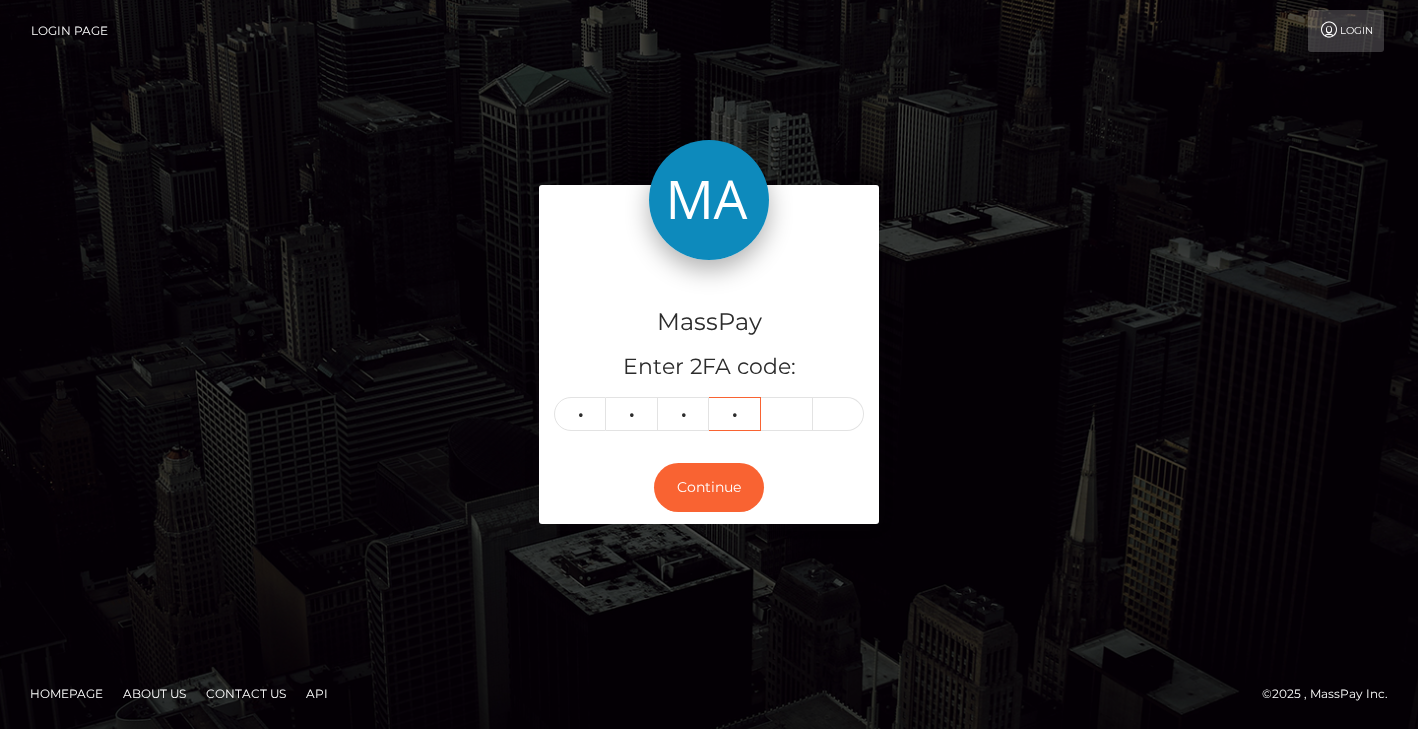 type on "2" 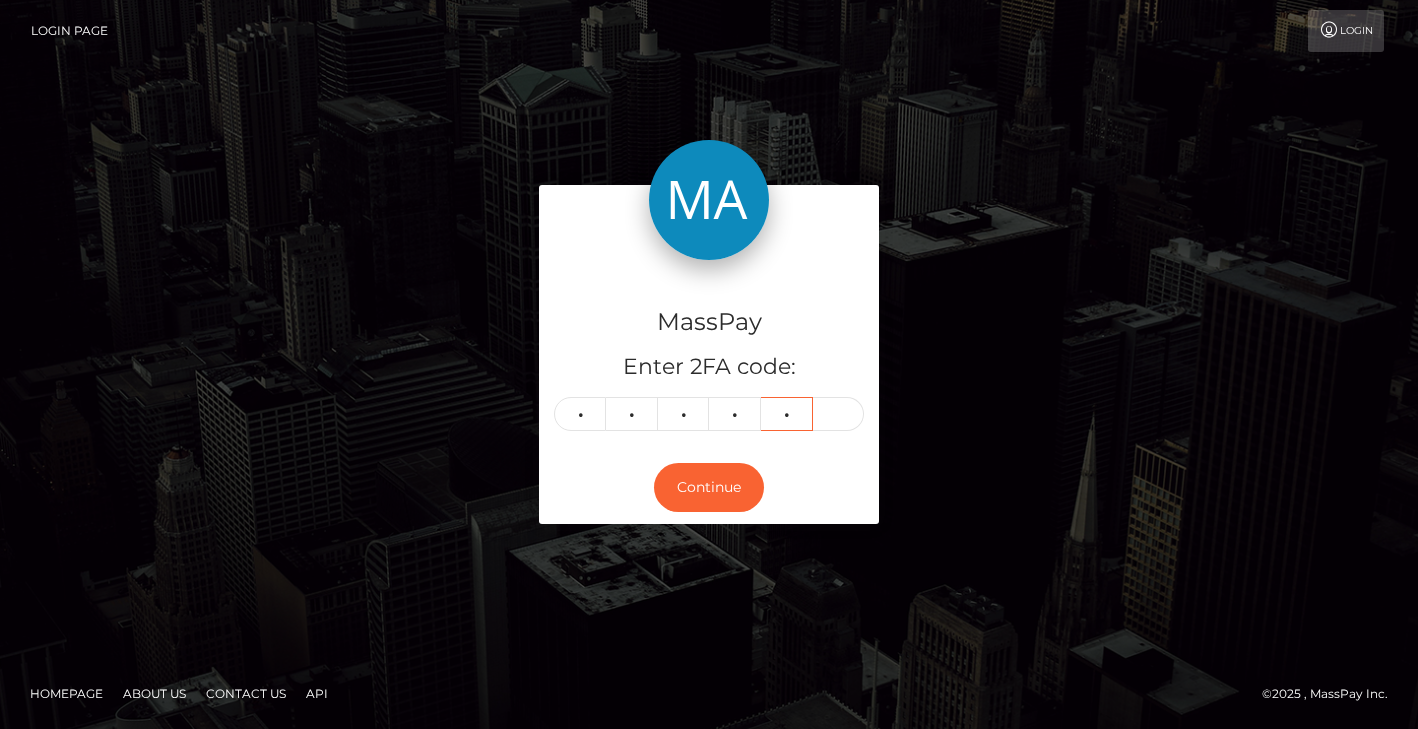 type on "9" 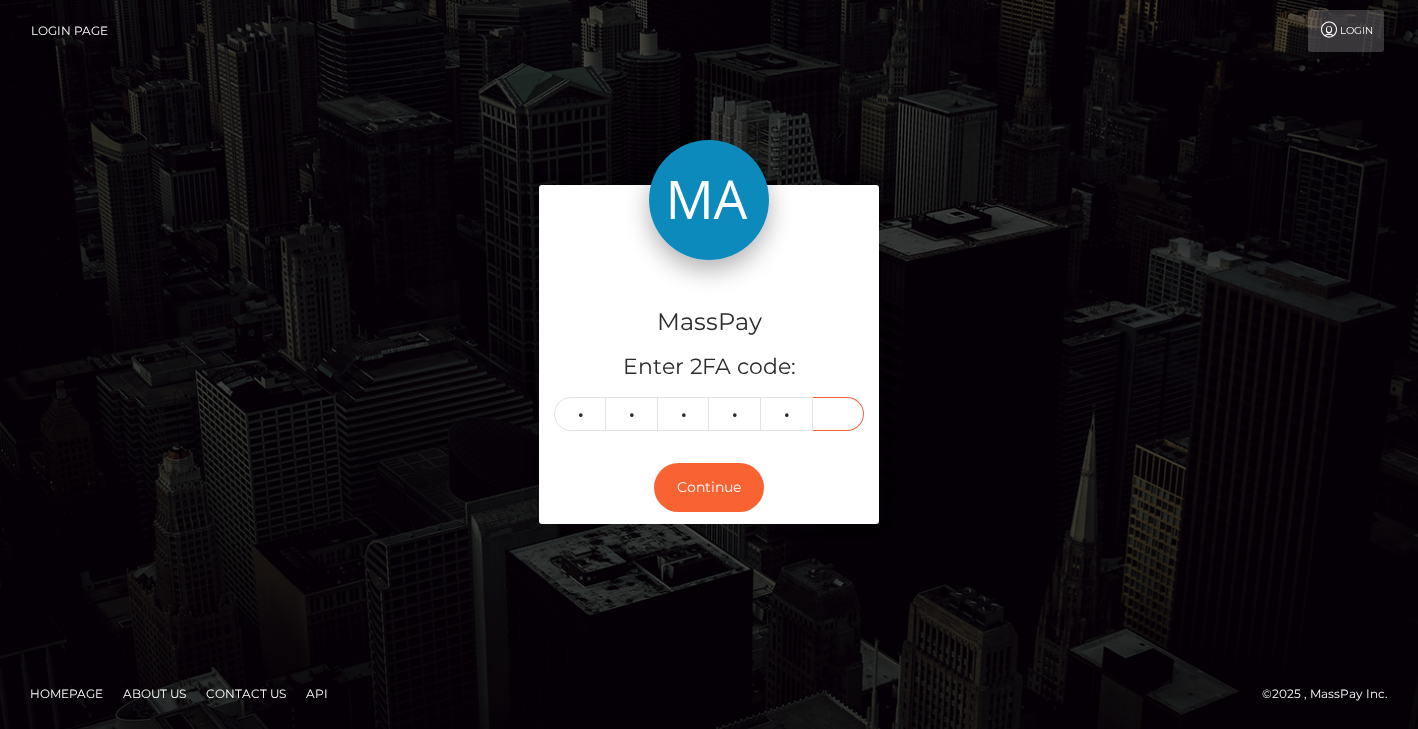 type on "9" 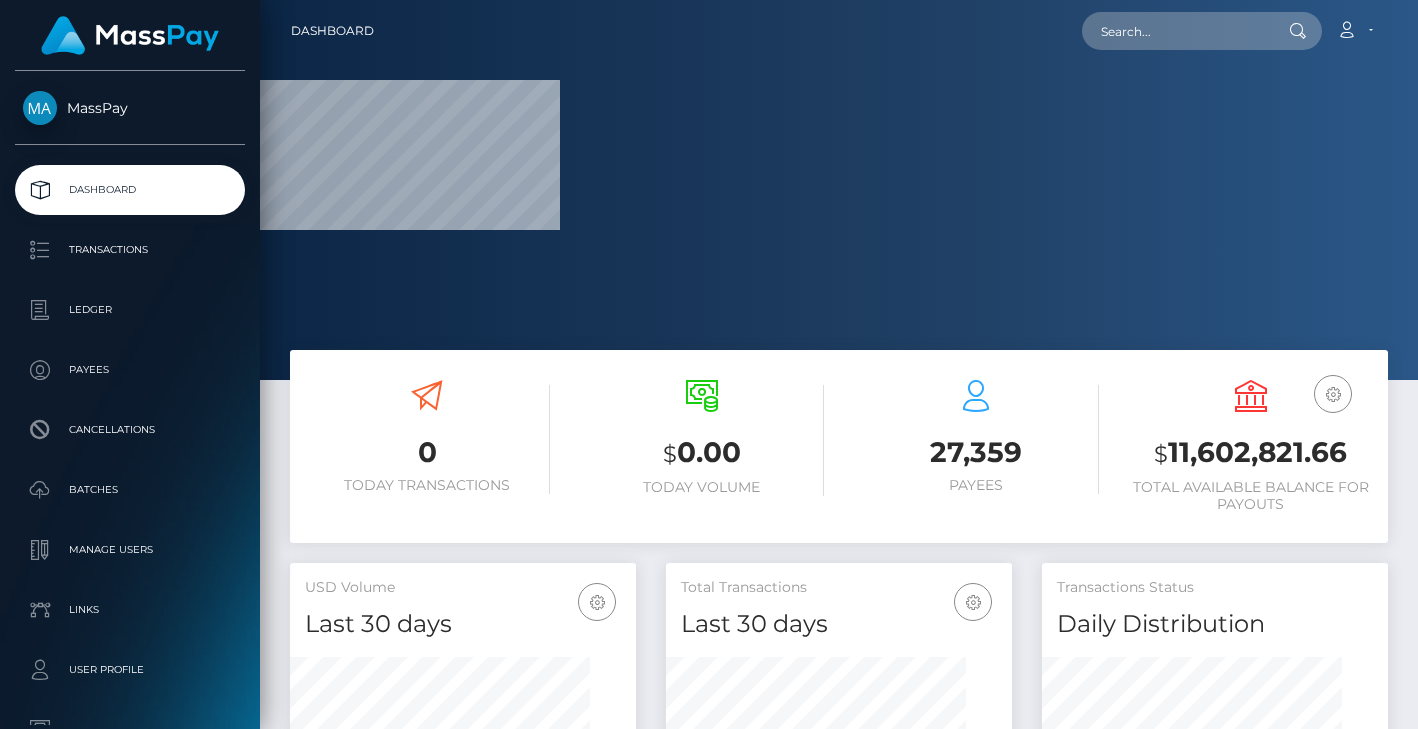 scroll, scrollTop: 0, scrollLeft: 0, axis: both 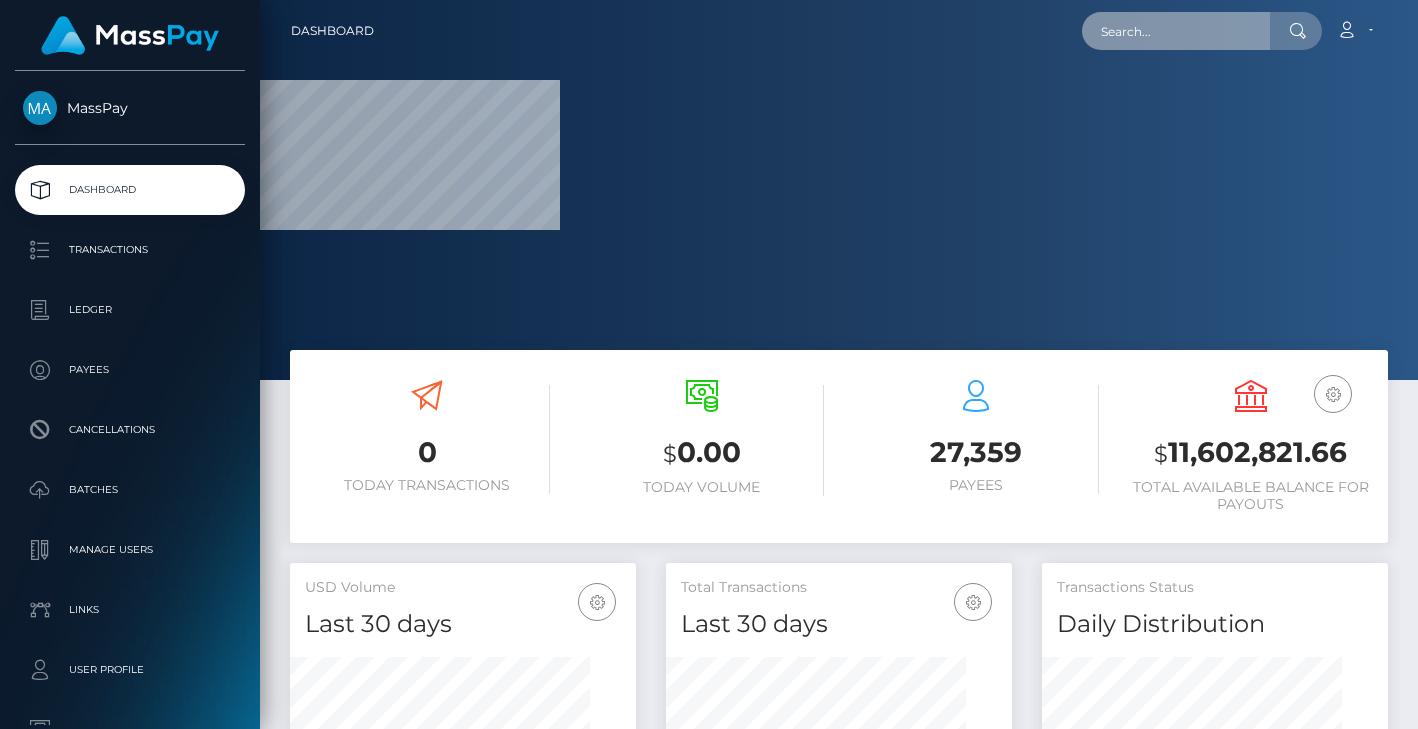 click at bounding box center [1176, 31] 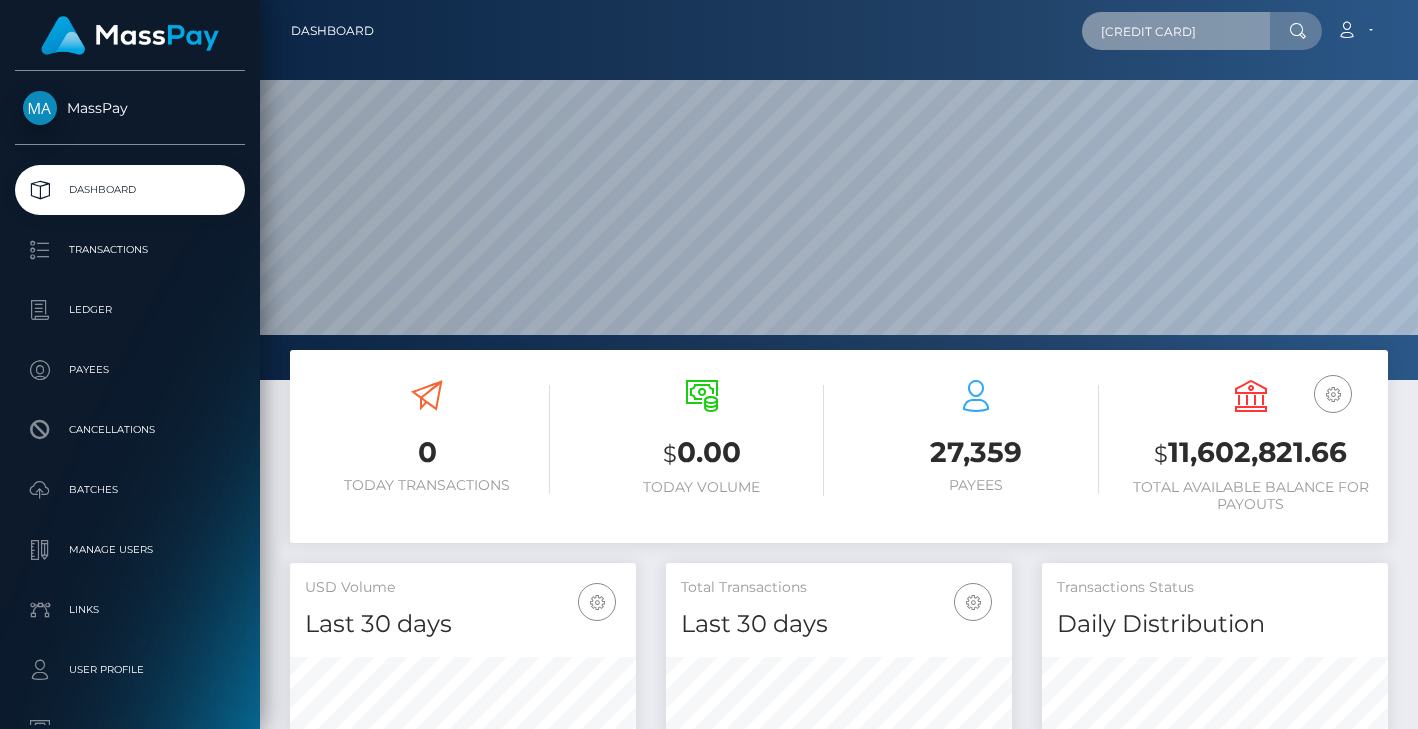 scroll, scrollTop: 999620, scrollLeft: 998842, axis: both 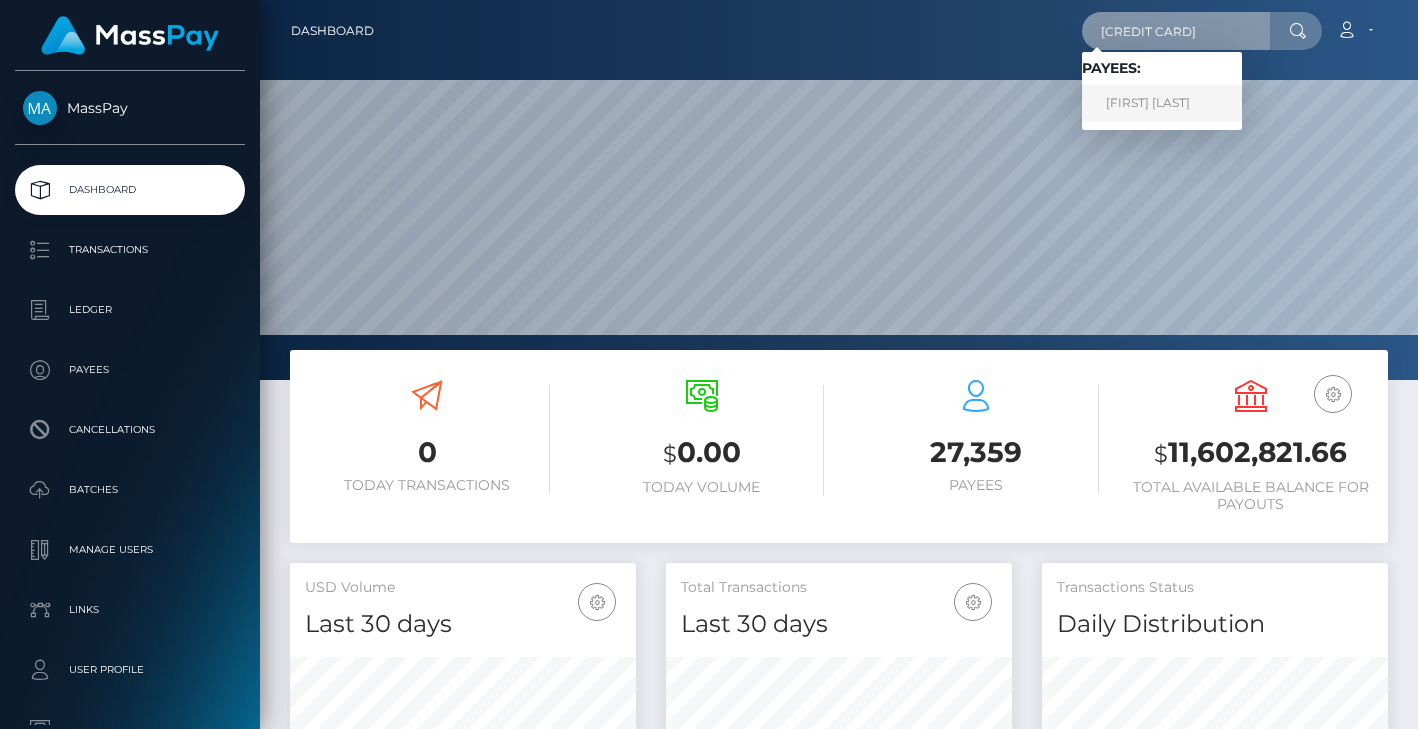 type on "[CREDIT CARD]" 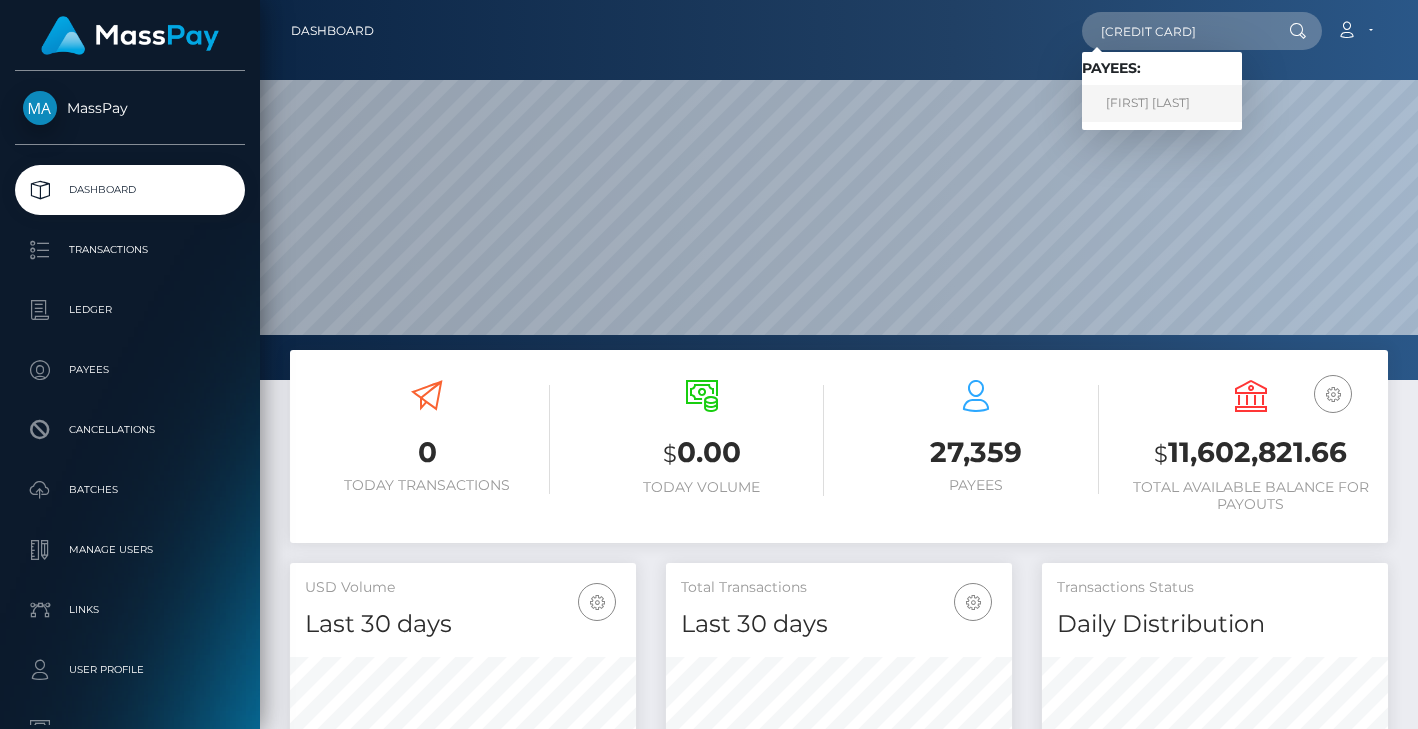 click on "Daria  Pushkareva" at bounding box center (1162, 103) 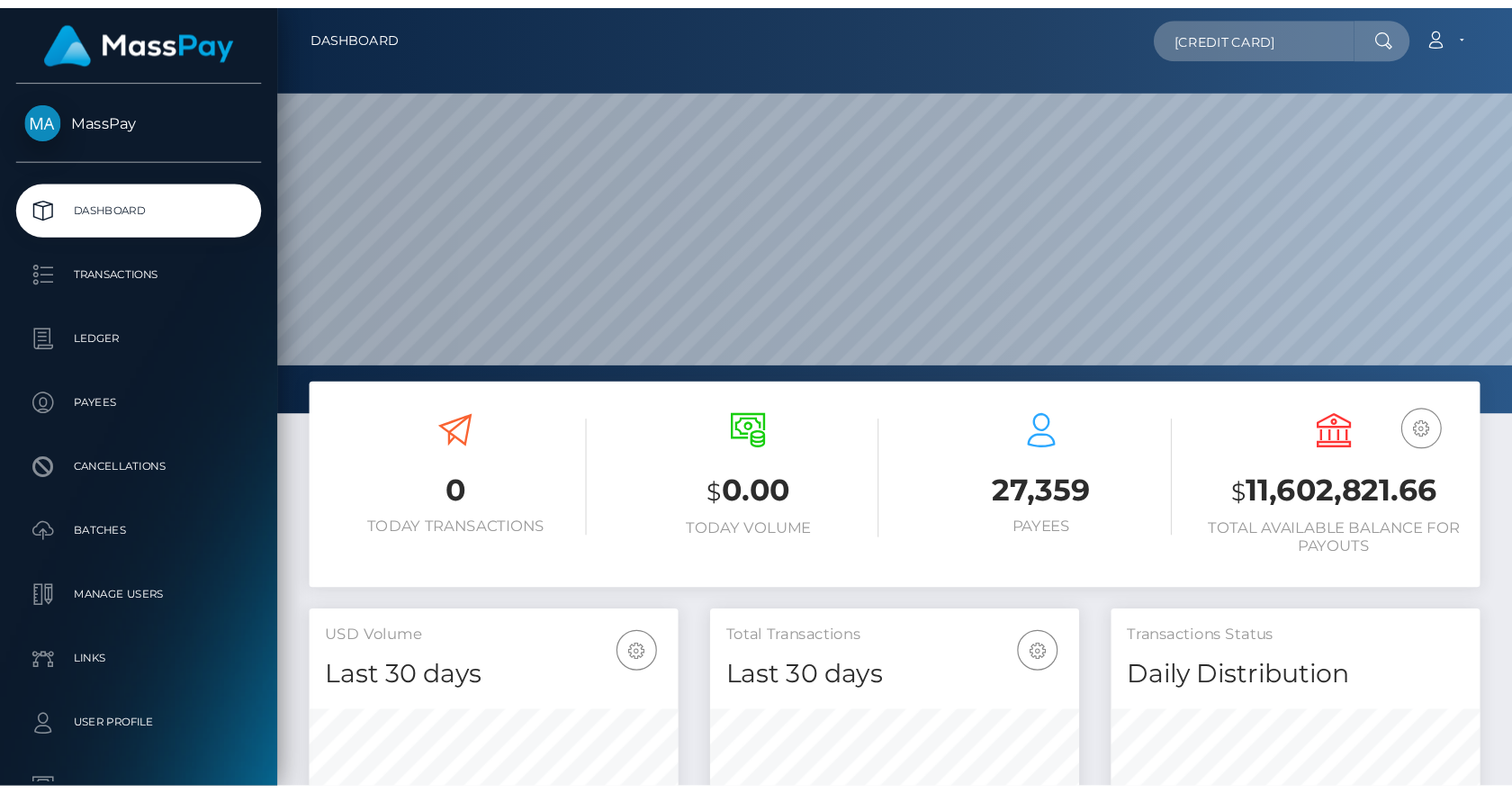 scroll, scrollTop: 899771, scrollLeft: 898722, axis: both 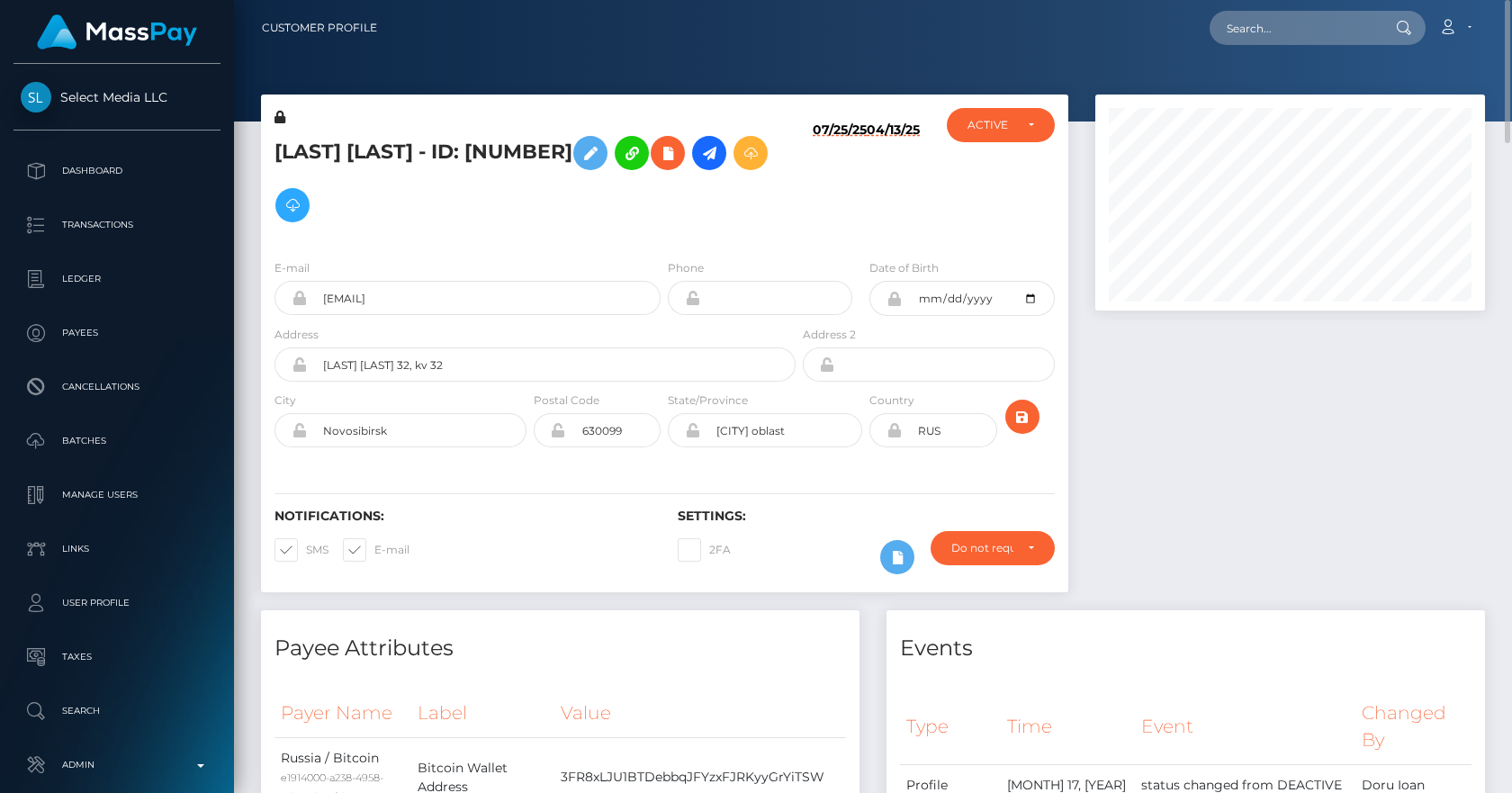 click on "[LAST]  [LAST]
- ID: [NUMBER]" at bounding box center (530, 179) 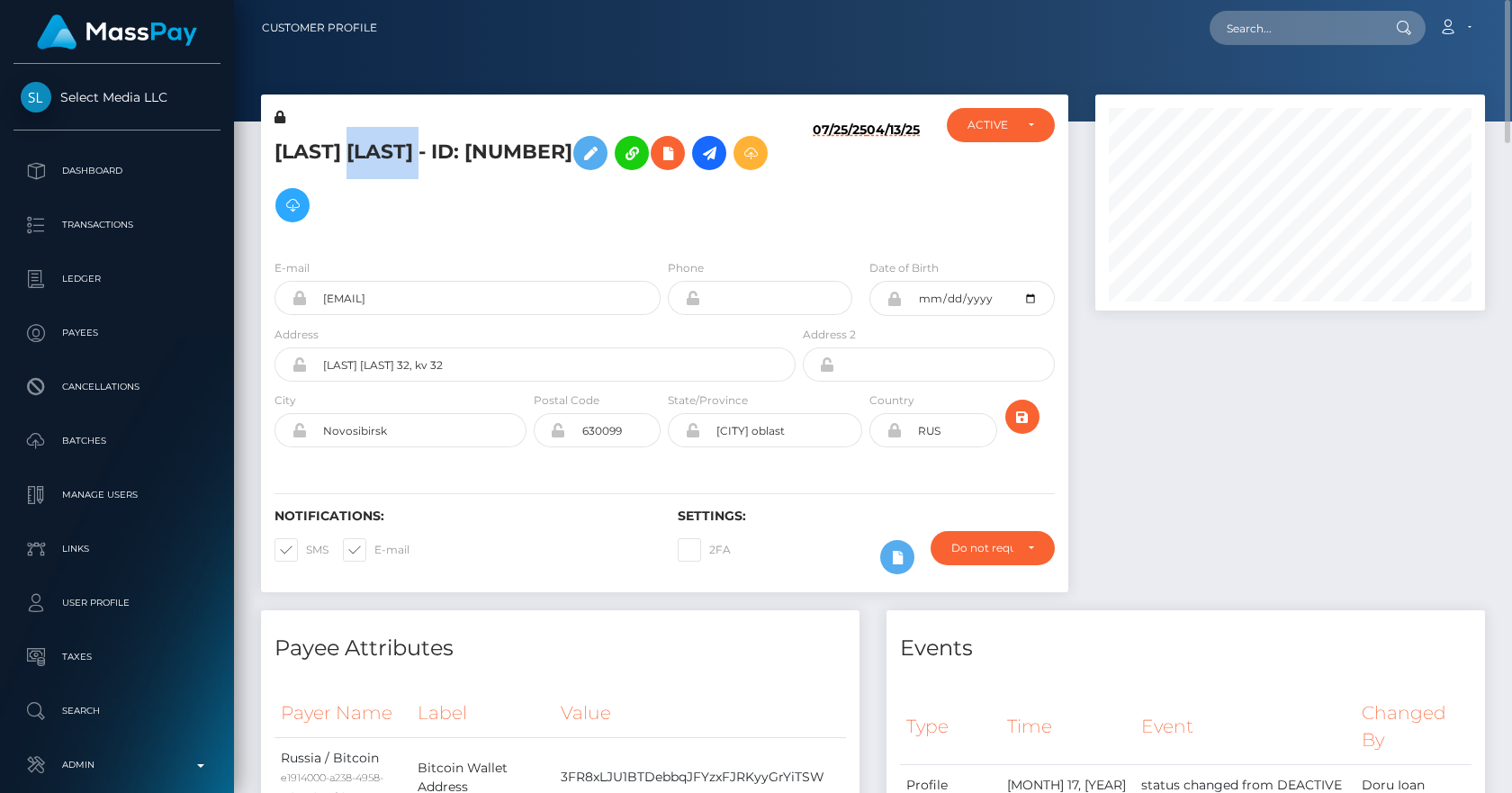 click on "[LAST]  [LAST]
- ID: [NUMBER]" at bounding box center [530, 179] 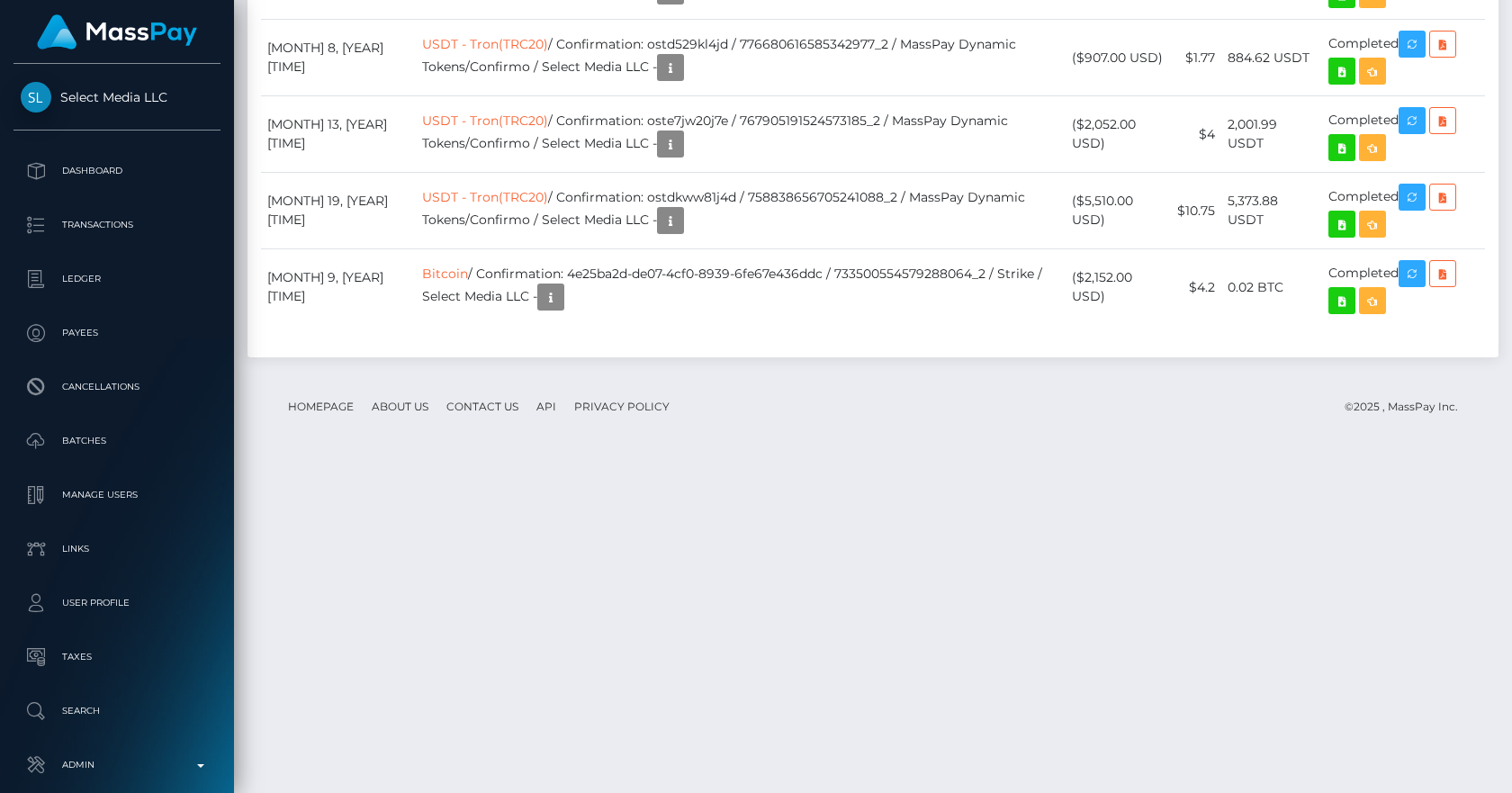scroll, scrollTop: 3599, scrollLeft: 0, axis: vertical 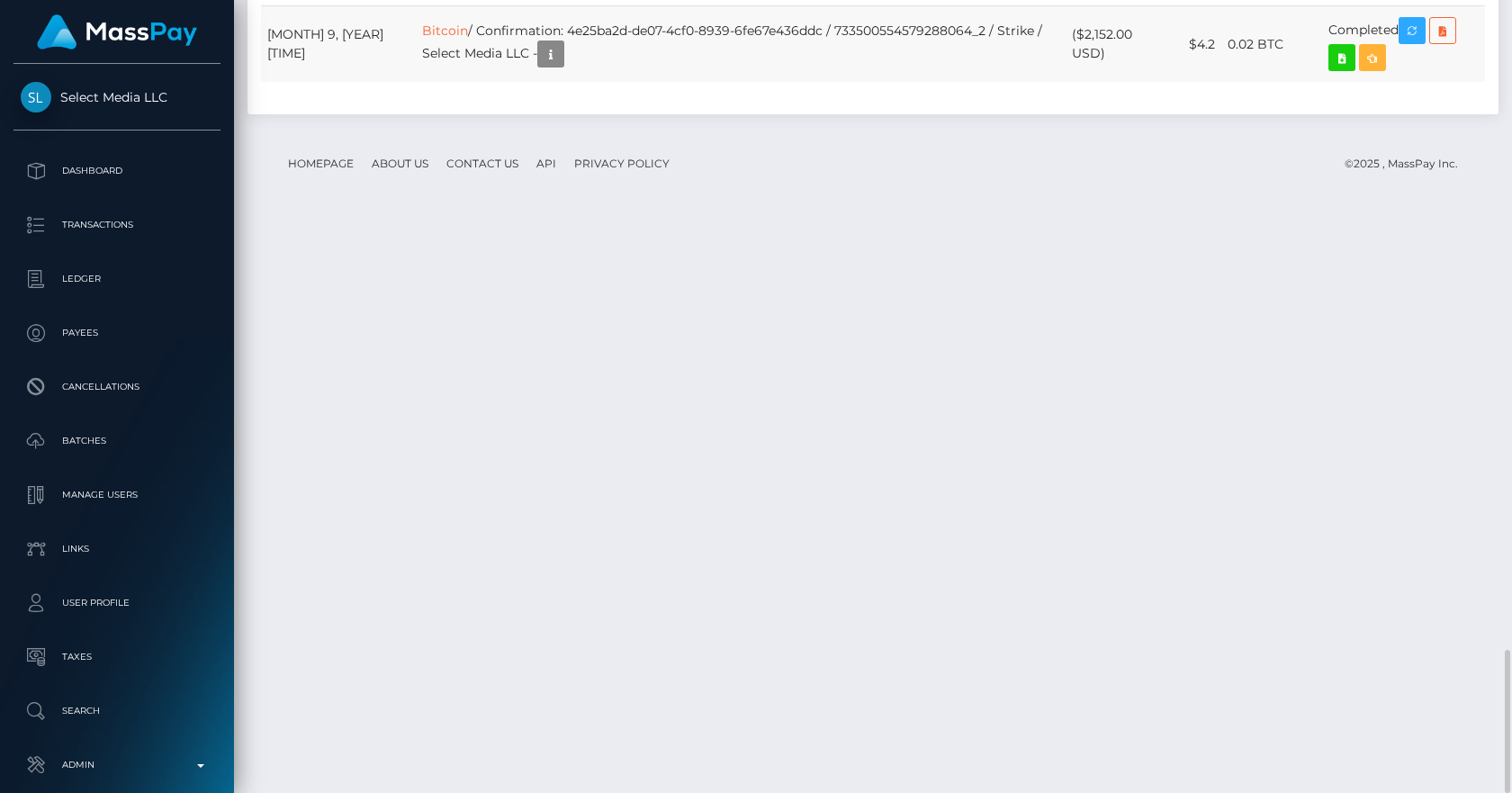 drag, startPoint x: 302, startPoint y: 607, endPoint x: 317, endPoint y: 614, distance: 16.552945 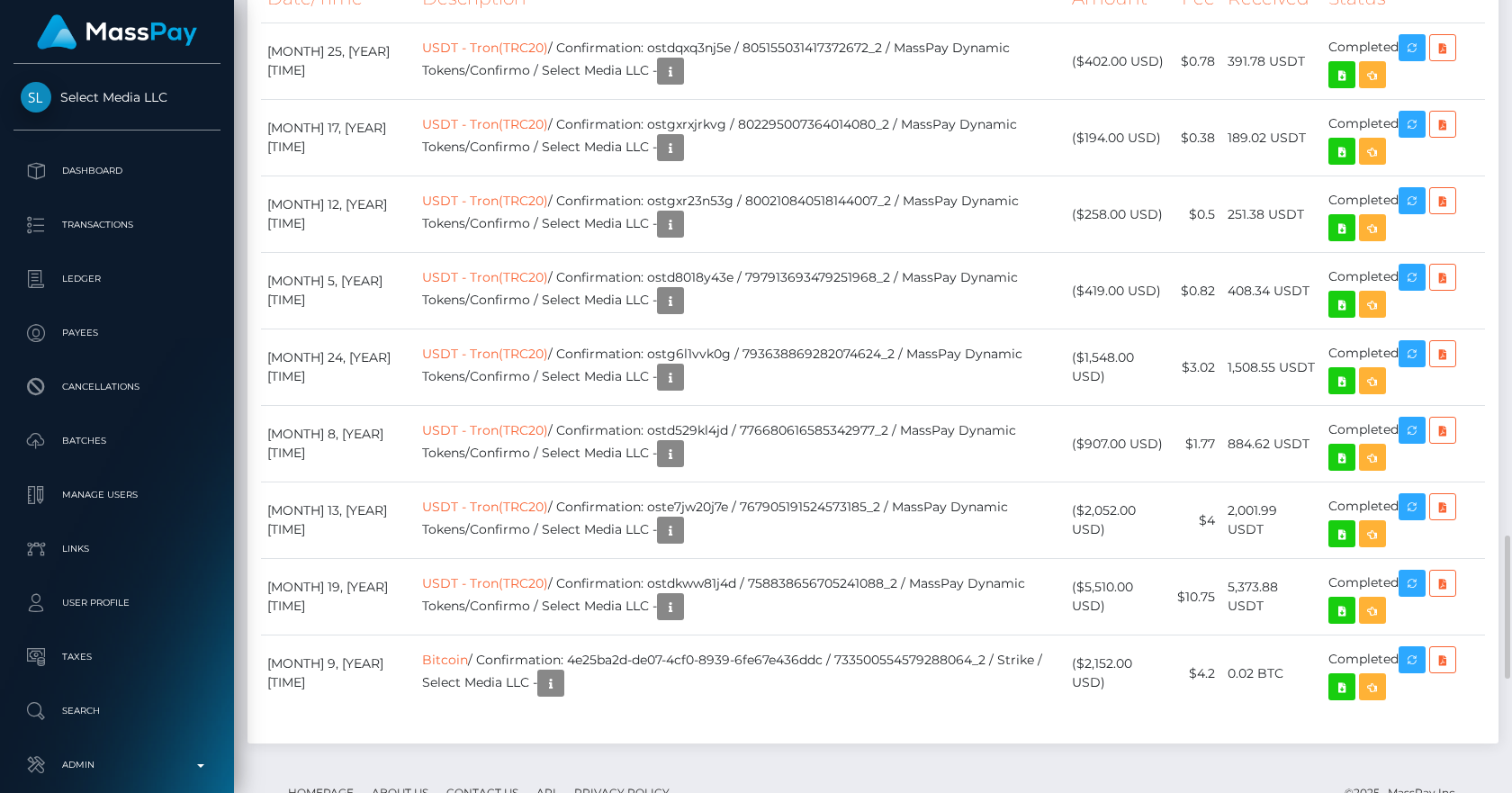 scroll, scrollTop: 2760, scrollLeft: 0, axis: vertical 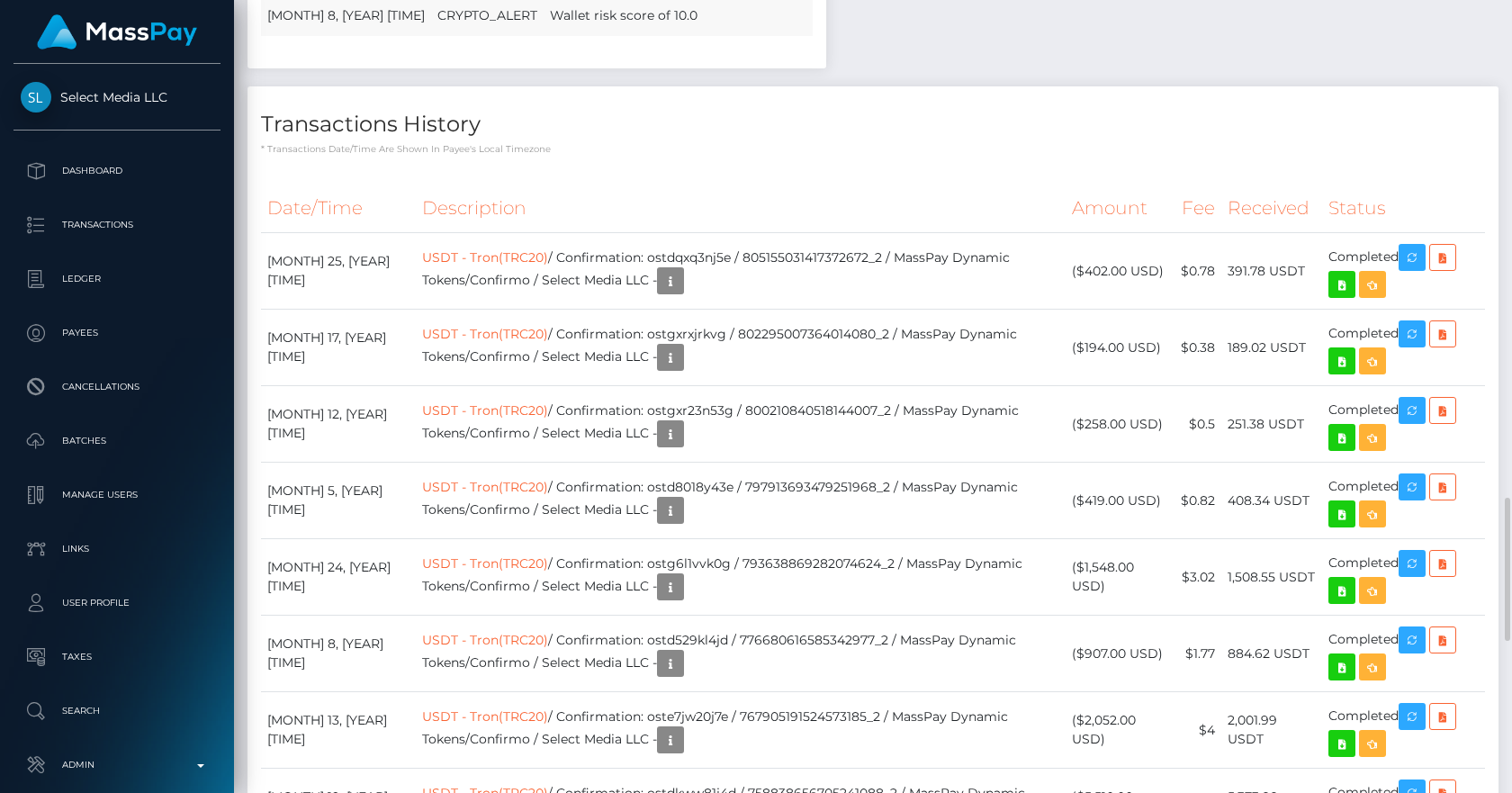 drag, startPoint x: 304, startPoint y: 581, endPoint x: 325, endPoint y: 581, distance: 21 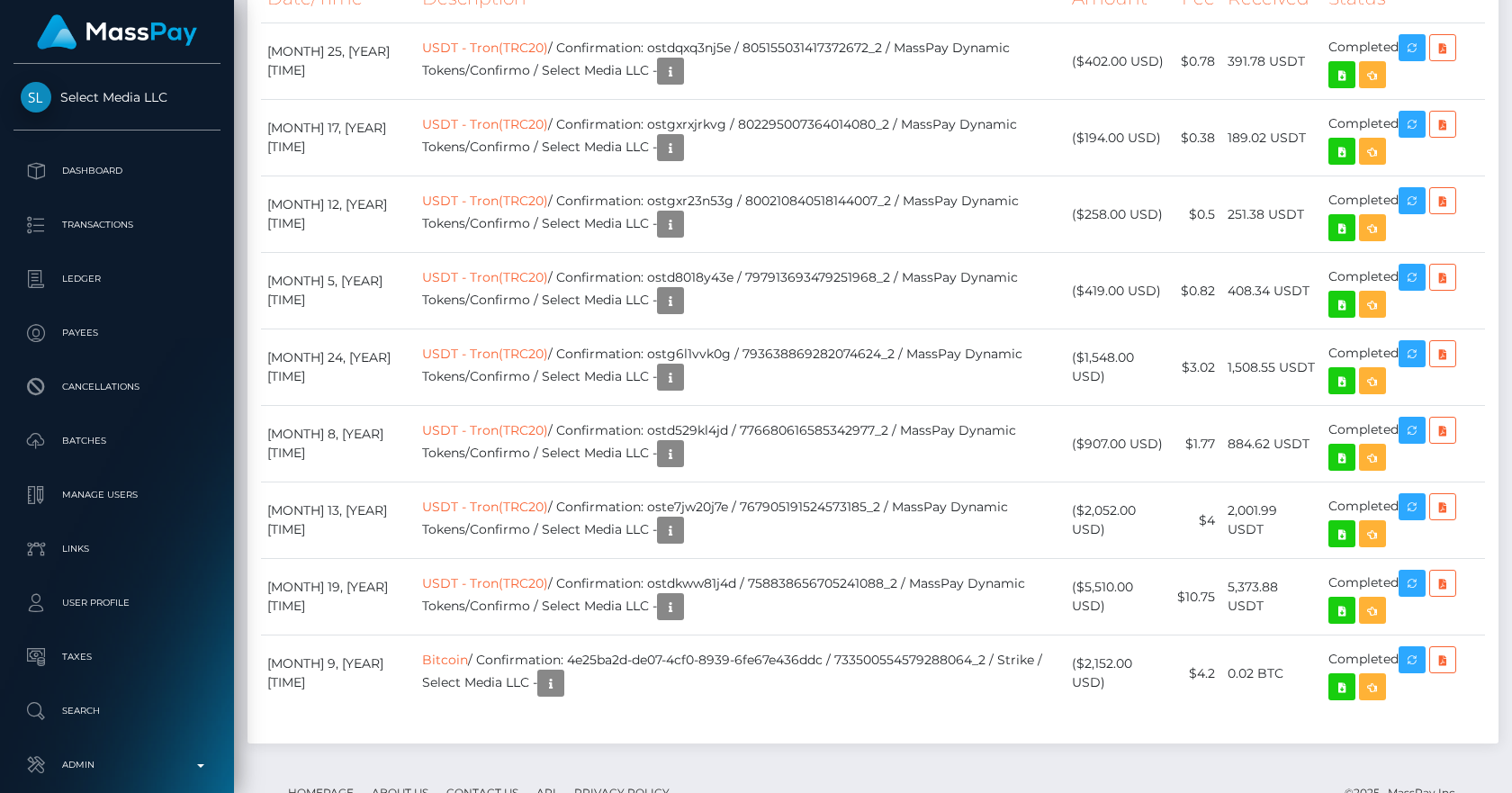 scroll, scrollTop: 3599, scrollLeft: 0, axis: vertical 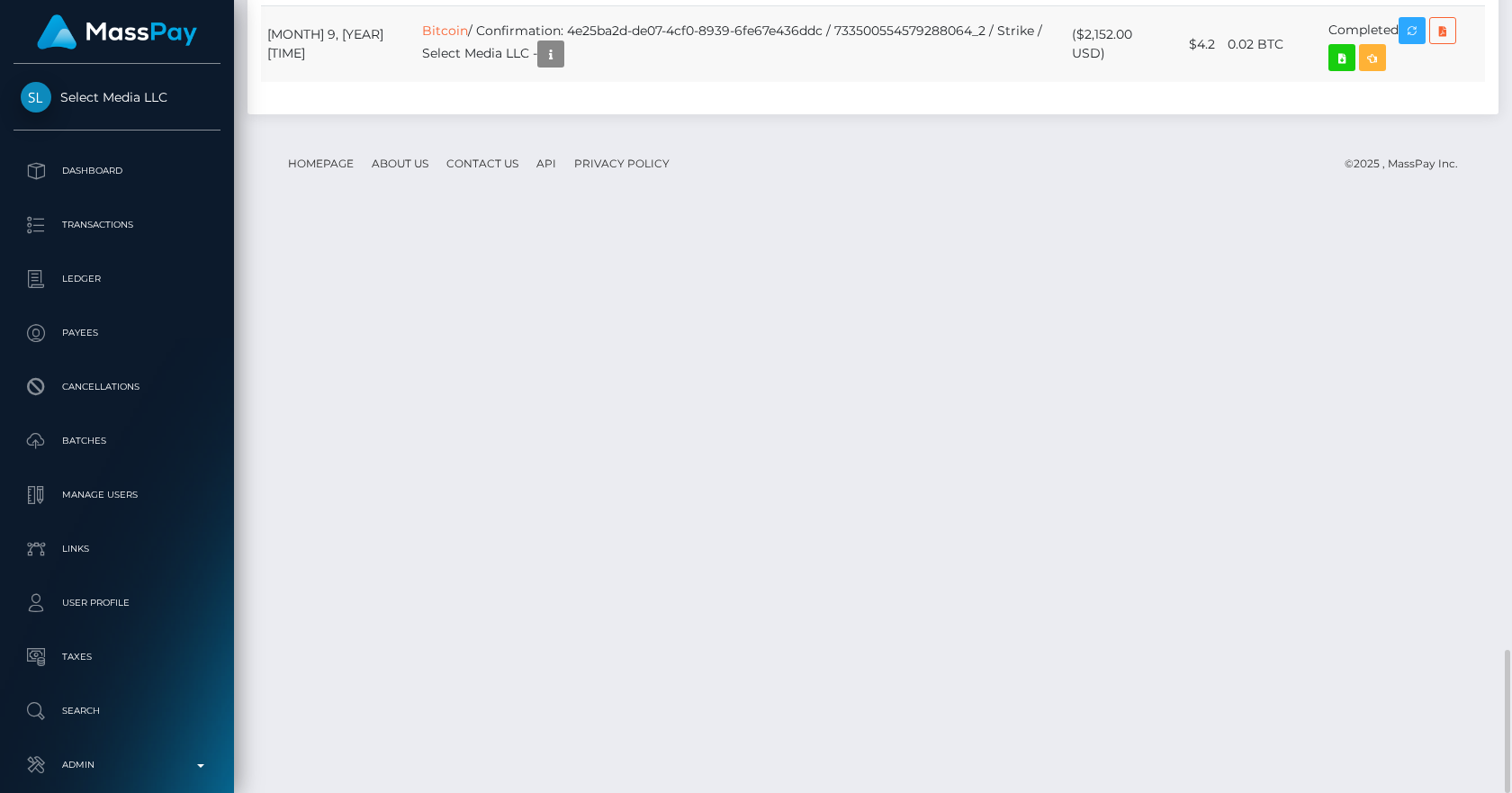 click on "Bitcoin  / Confirmation: 4e25ba2d-de07-4cf0-8939-6fe67e436ddc / 733500554579288064_2  / Strike / Select Media LLC -" at bounding box center (741, 44) 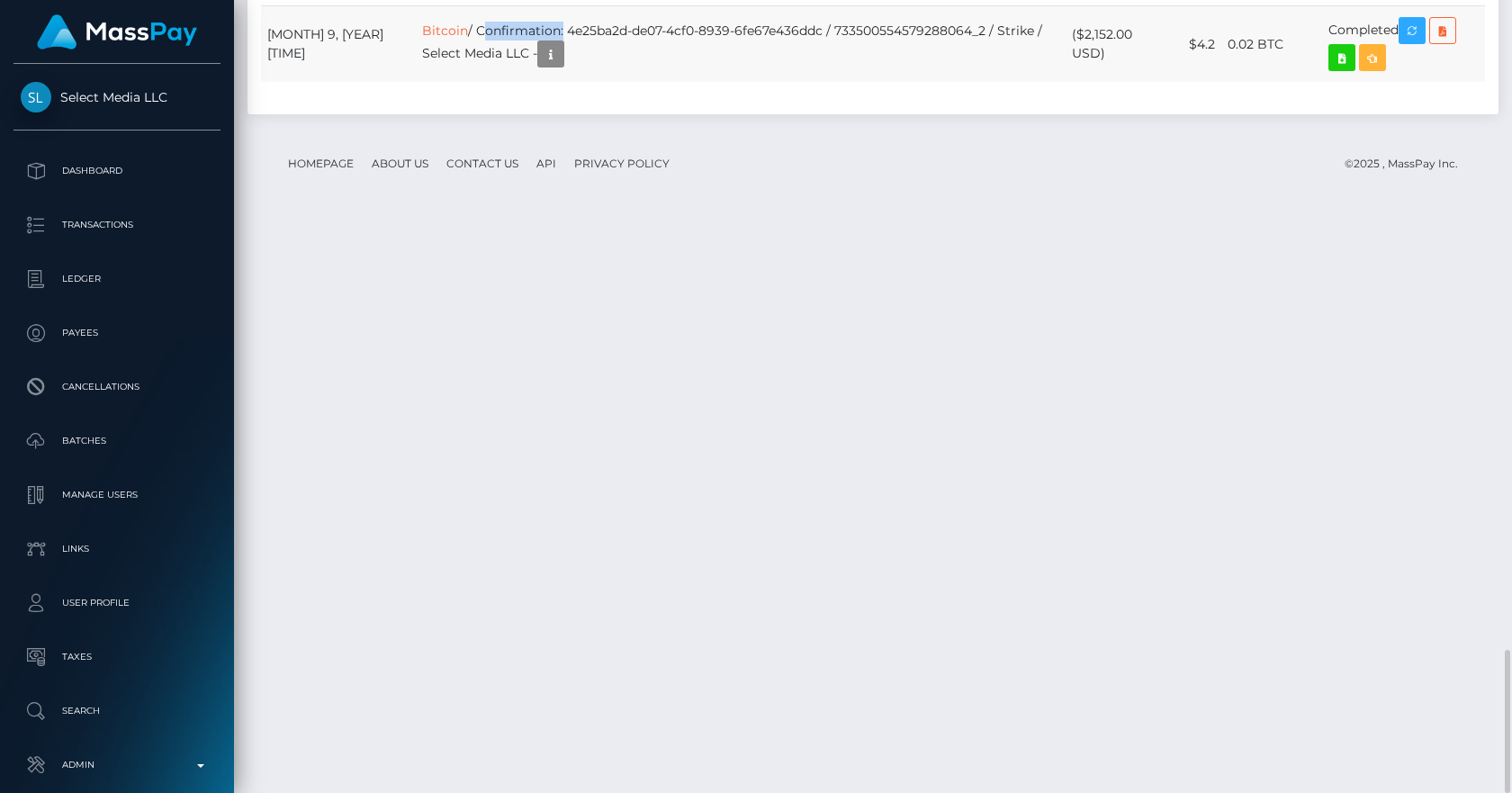 click on "Bitcoin  / Confirmation: 4e25ba2d-de07-4cf0-8939-6fe67e436ddc / 733500554579288064_2  / Strike / Select Media LLC -" at bounding box center (741, 44) 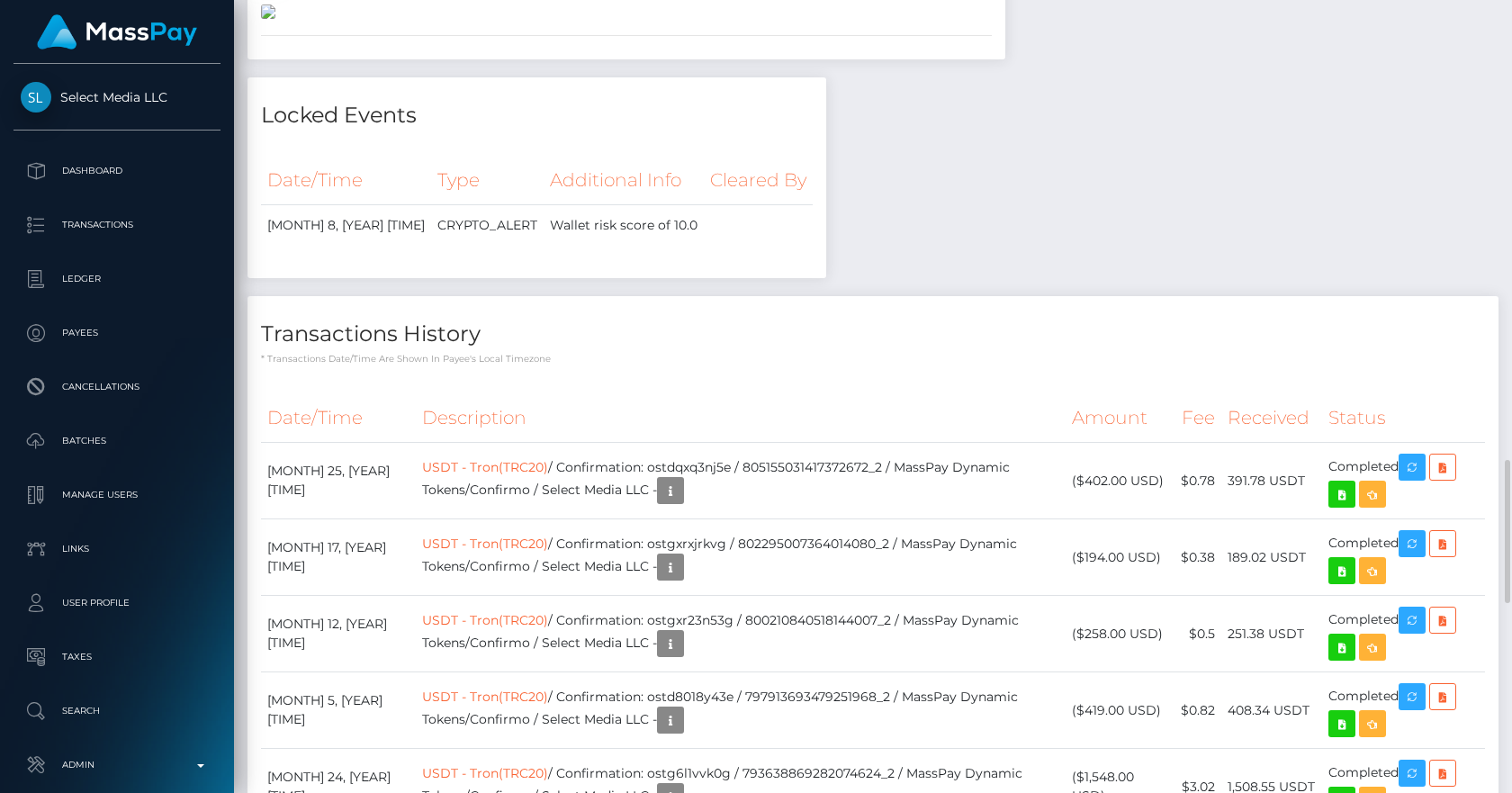 scroll, scrollTop: 2760, scrollLeft: 0, axis: vertical 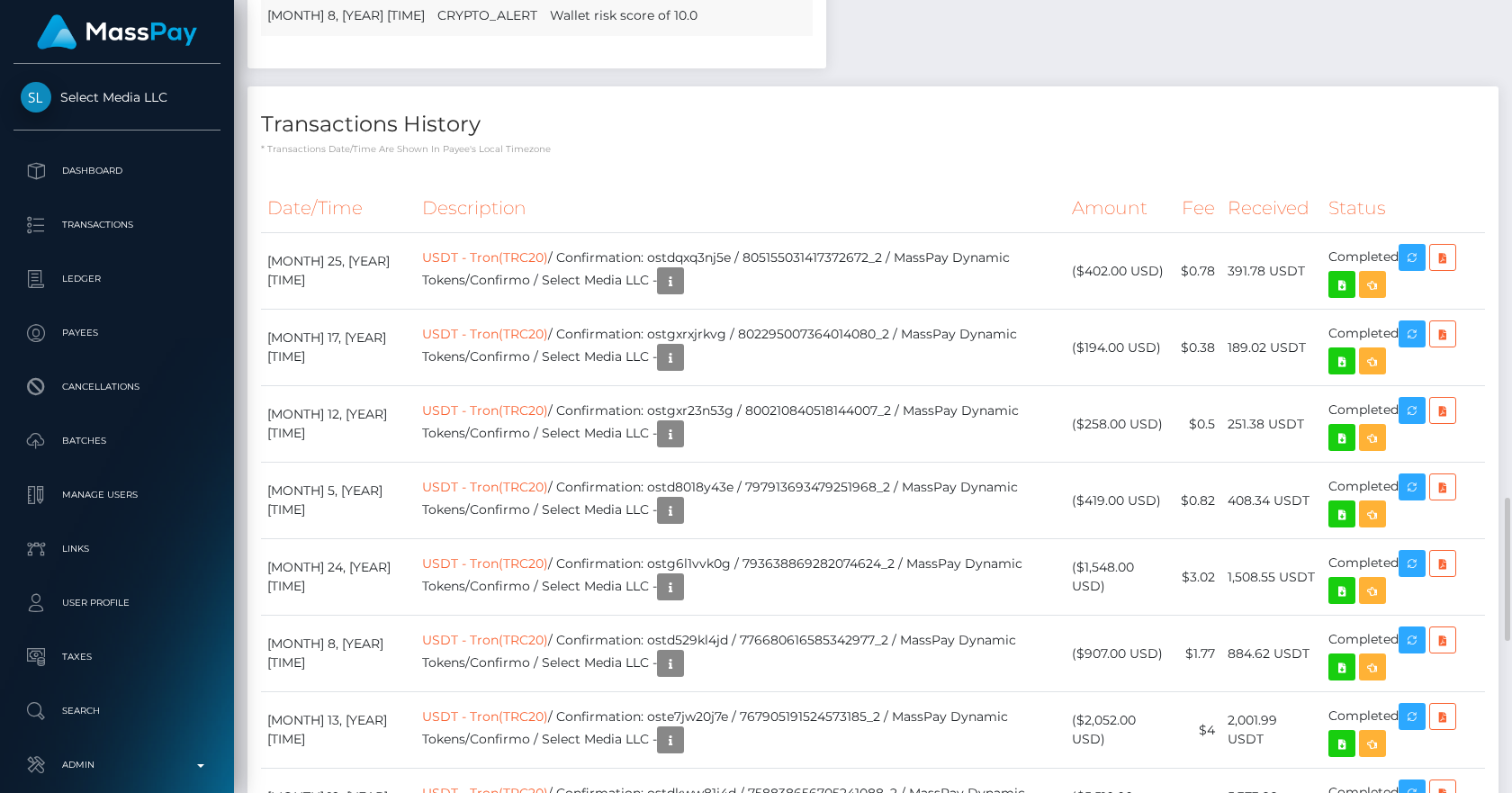 drag, startPoint x: 305, startPoint y: 588, endPoint x: 392, endPoint y: 578, distance: 87.57283 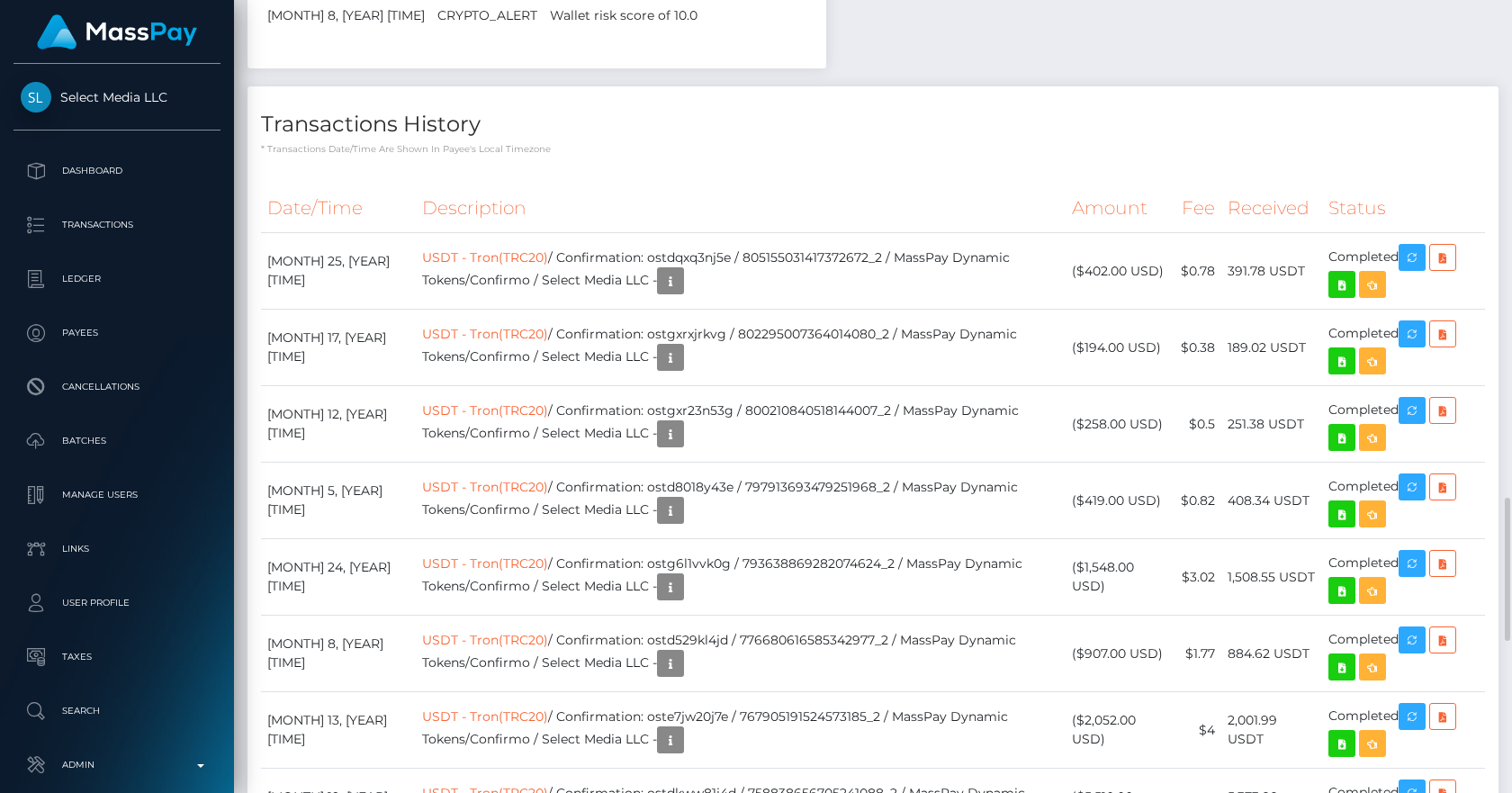 click on "Payee Attributes
Payer Name
Label
Value
Russia / Bitcoin
e1914000-a238-4958-8d30-d5a9fd6a7ac1" at bounding box center [873, -589] 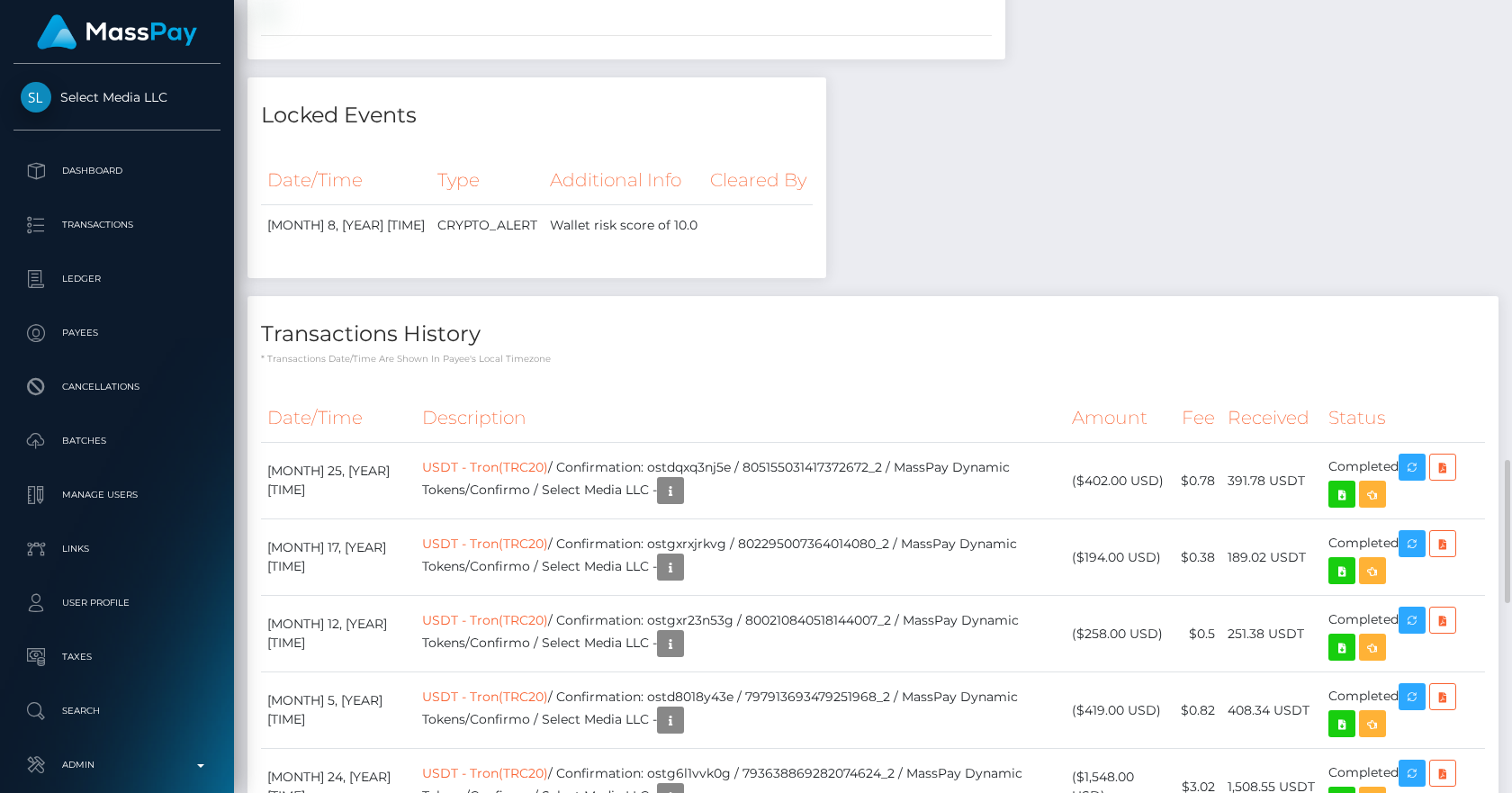 scroll, scrollTop: 3599, scrollLeft: 0, axis: vertical 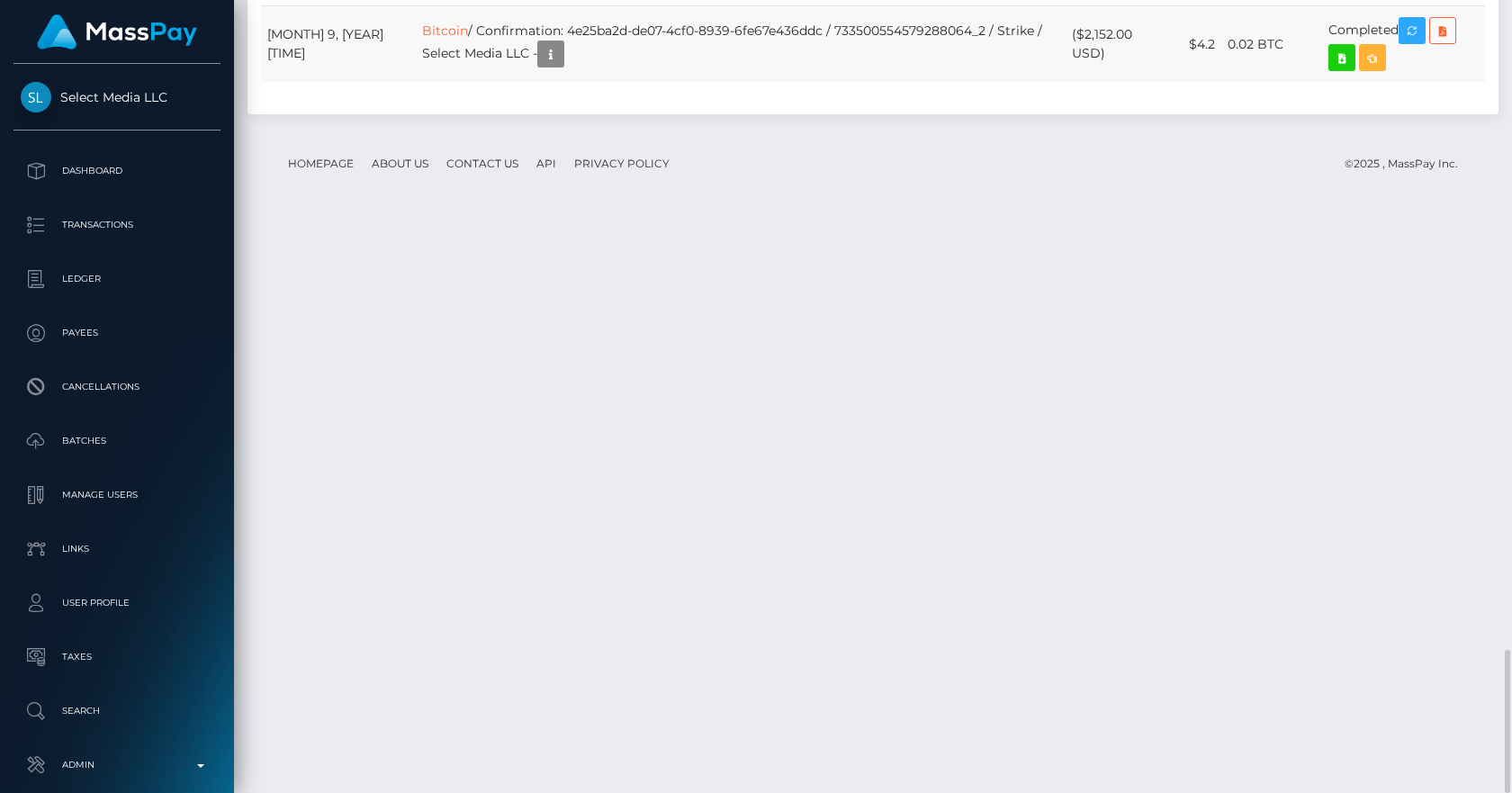 drag, startPoint x: 1142, startPoint y: 606, endPoint x: 1077, endPoint y: 608, distance: 65.03076 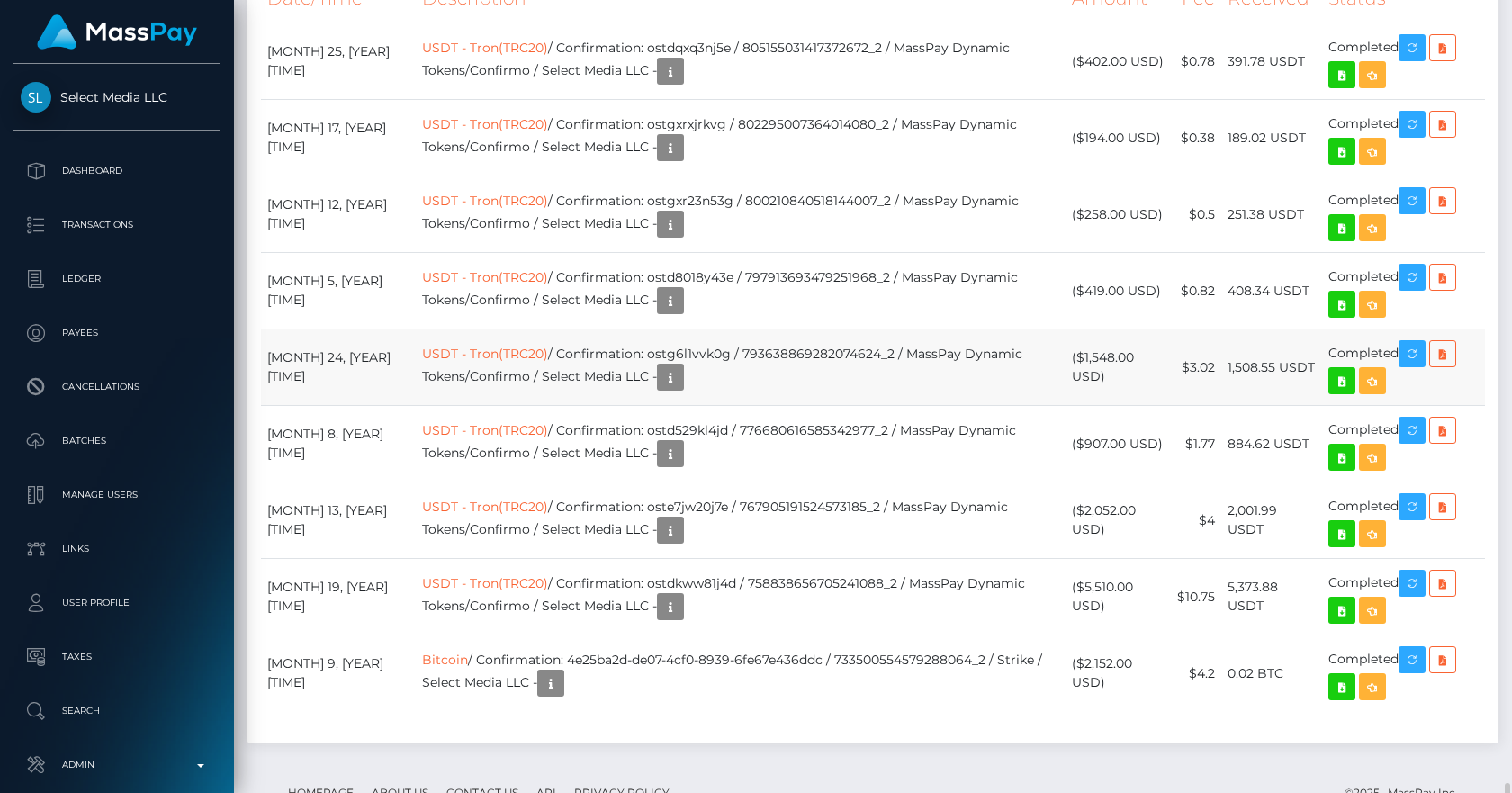 scroll, scrollTop: 3599, scrollLeft: 0, axis: vertical 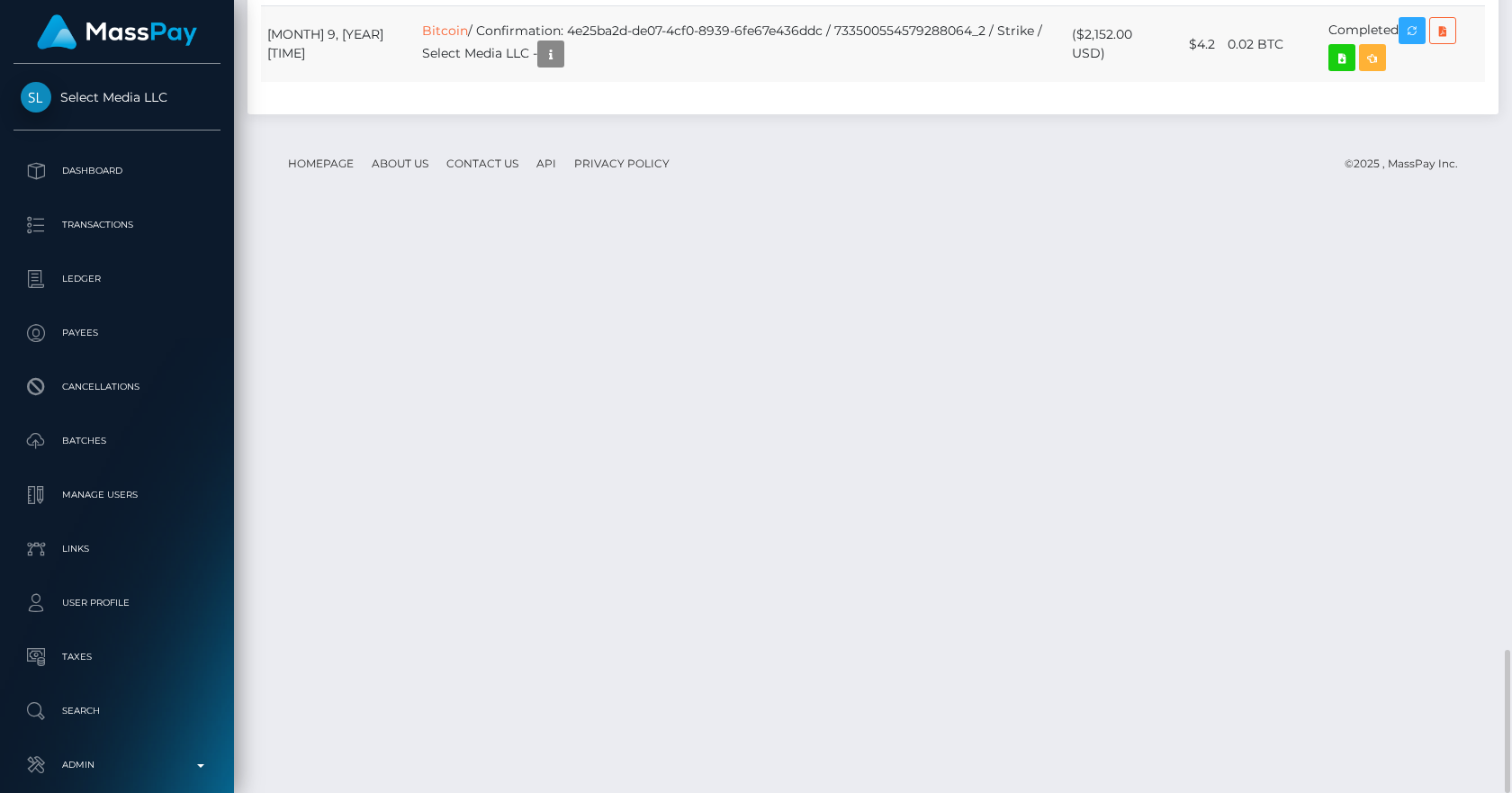 drag, startPoint x: 269, startPoint y: 608, endPoint x: 334, endPoint y: 633, distance: 69.641941 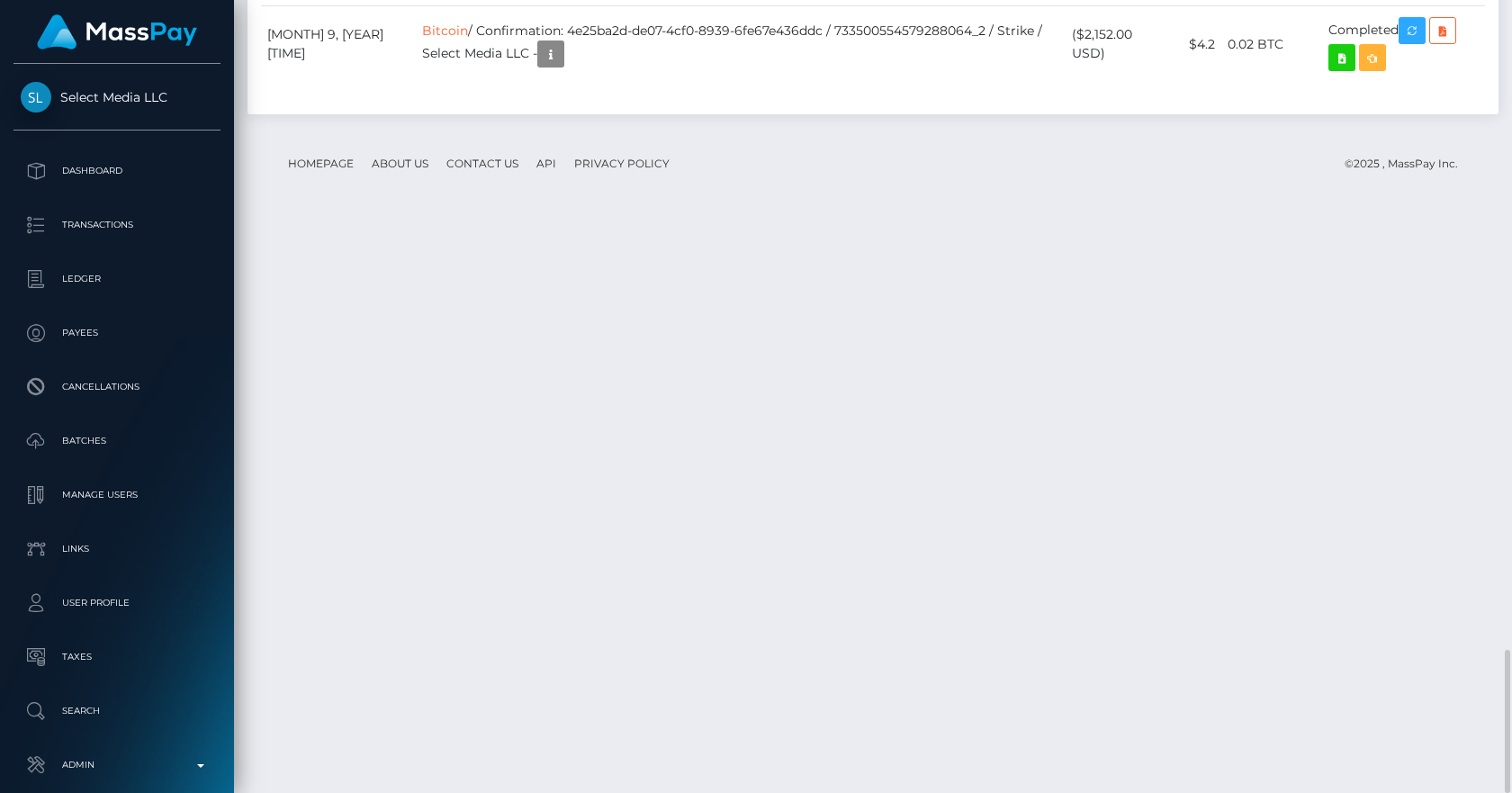 click on "Transactions History
* Transactions date/time are shown in payee's local timezone
Date/Time
Description
Amount
Fee
Received
Status
USDT - Tron(TRC20) Bitcoin" at bounding box center [873, -311] 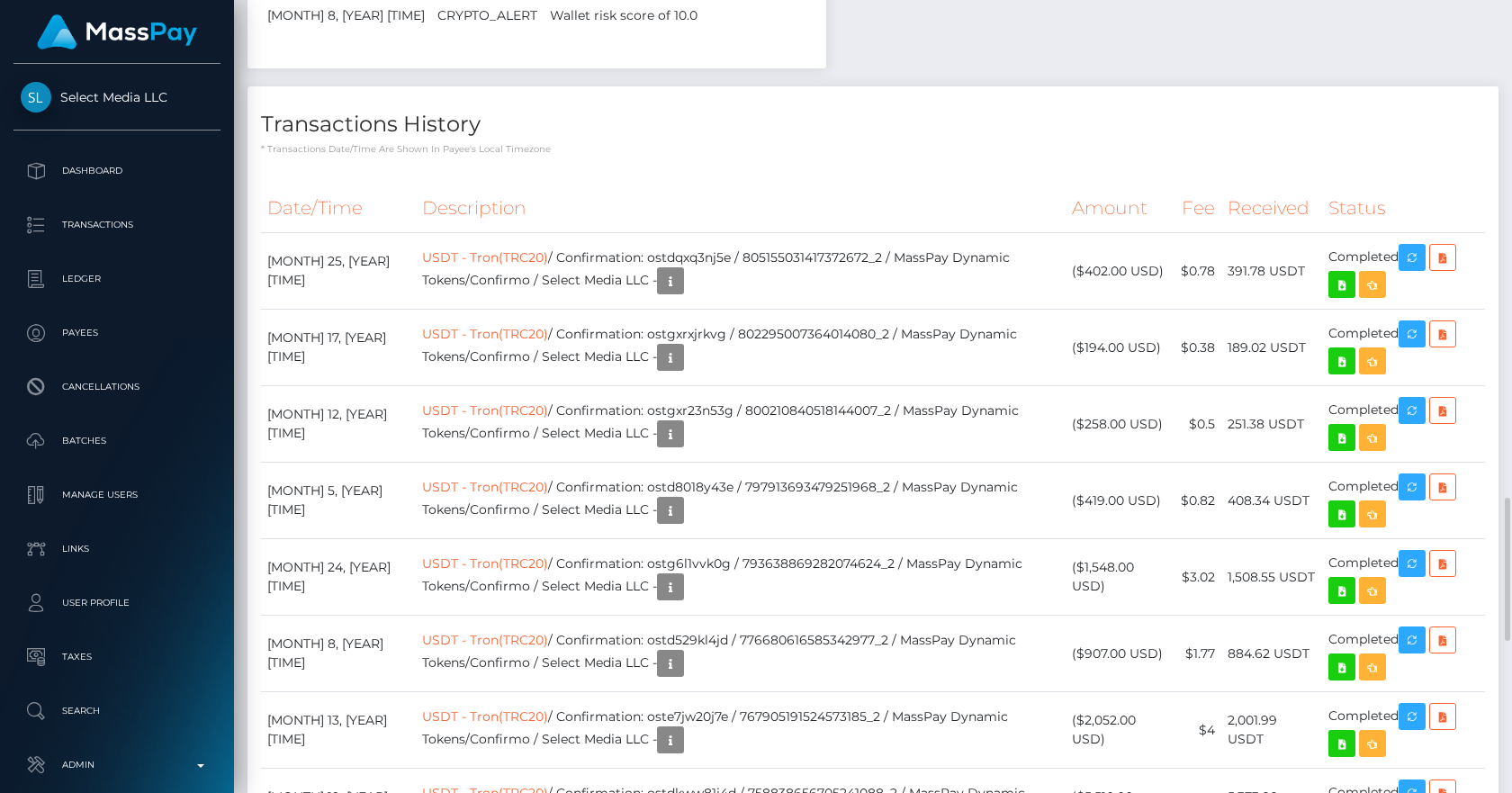 scroll, scrollTop: 3599, scrollLeft: 0, axis: vertical 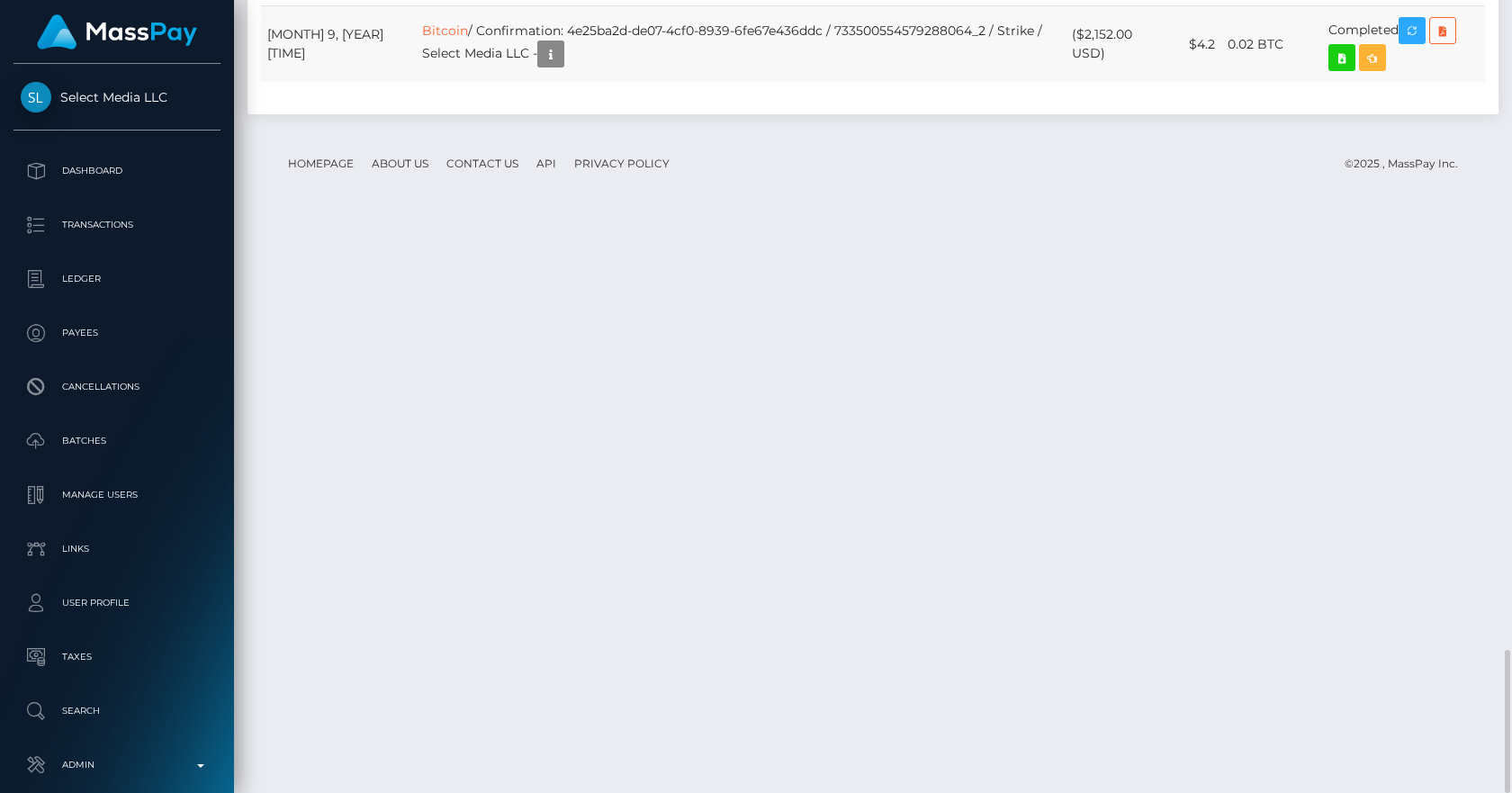 drag, startPoint x: 279, startPoint y: 605, endPoint x: 330, endPoint y: 597, distance: 51.623638 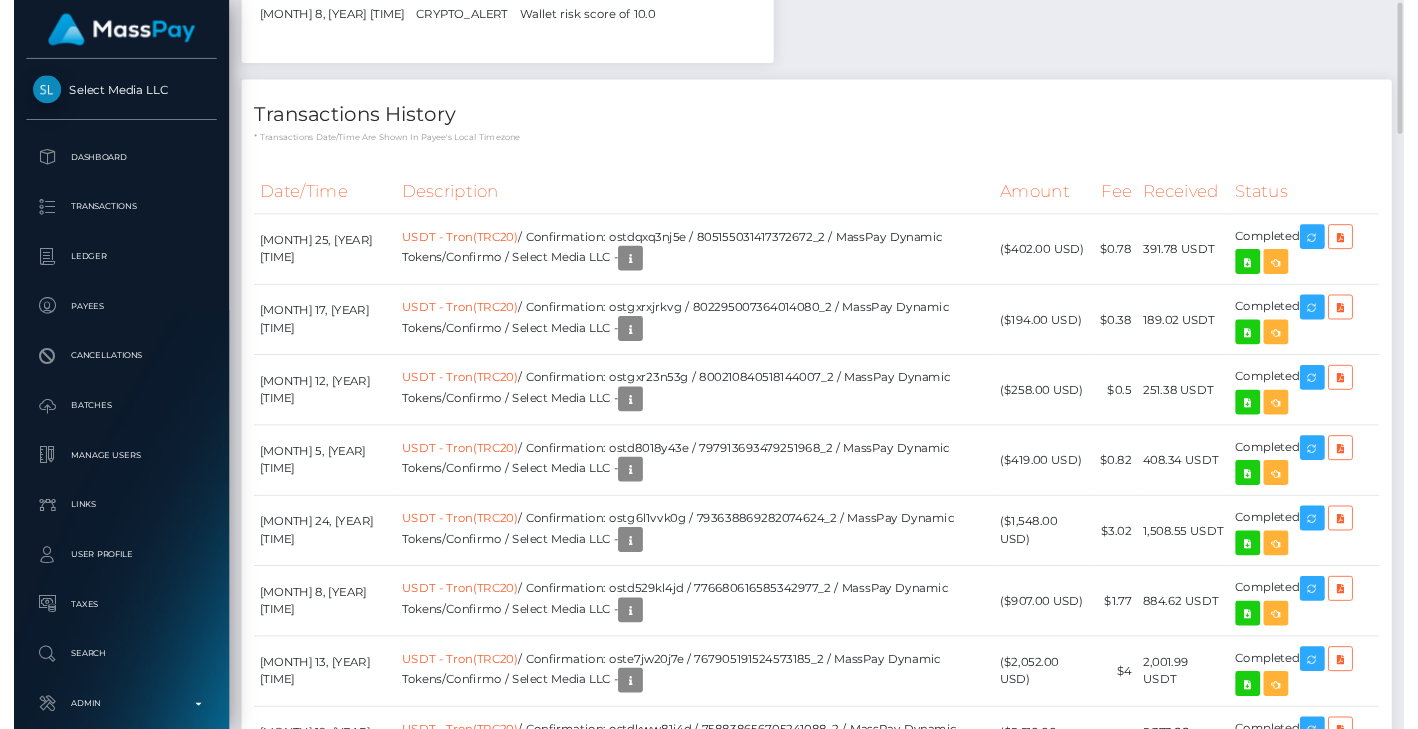 scroll, scrollTop: 2134, scrollLeft: 0, axis: vertical 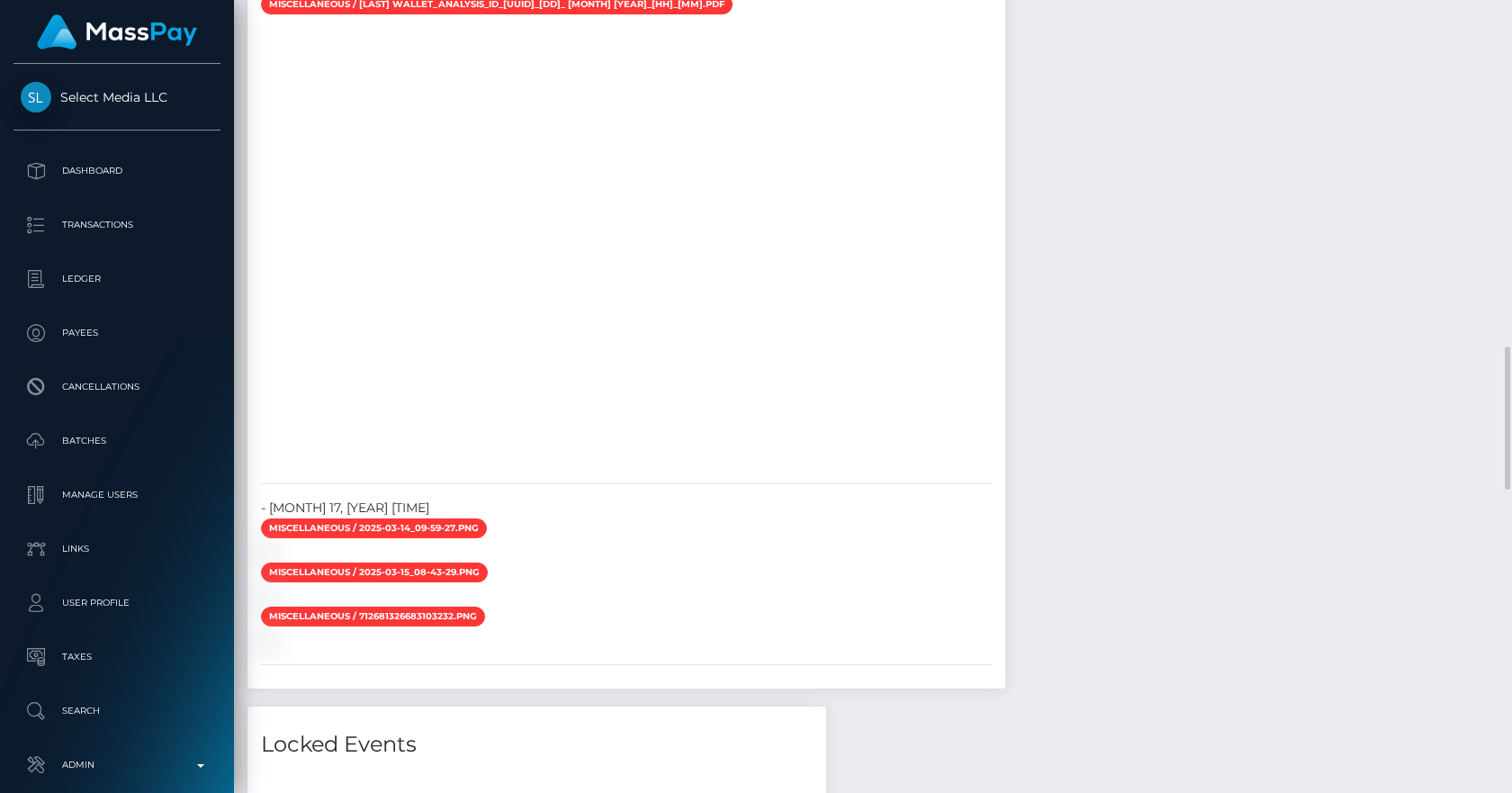 click at bounding box center [626, 244] 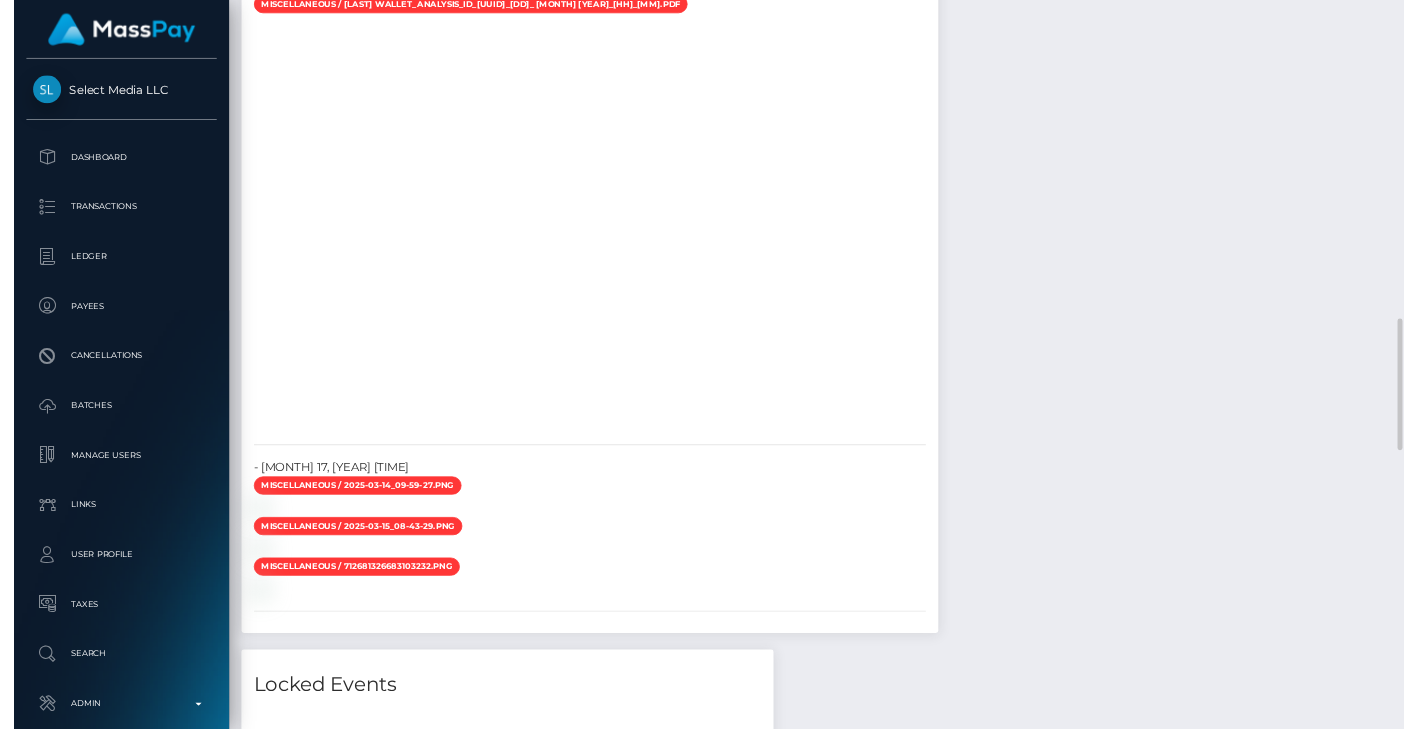scroll, scrollTop: 240, scrollLeft: 346, axis: both 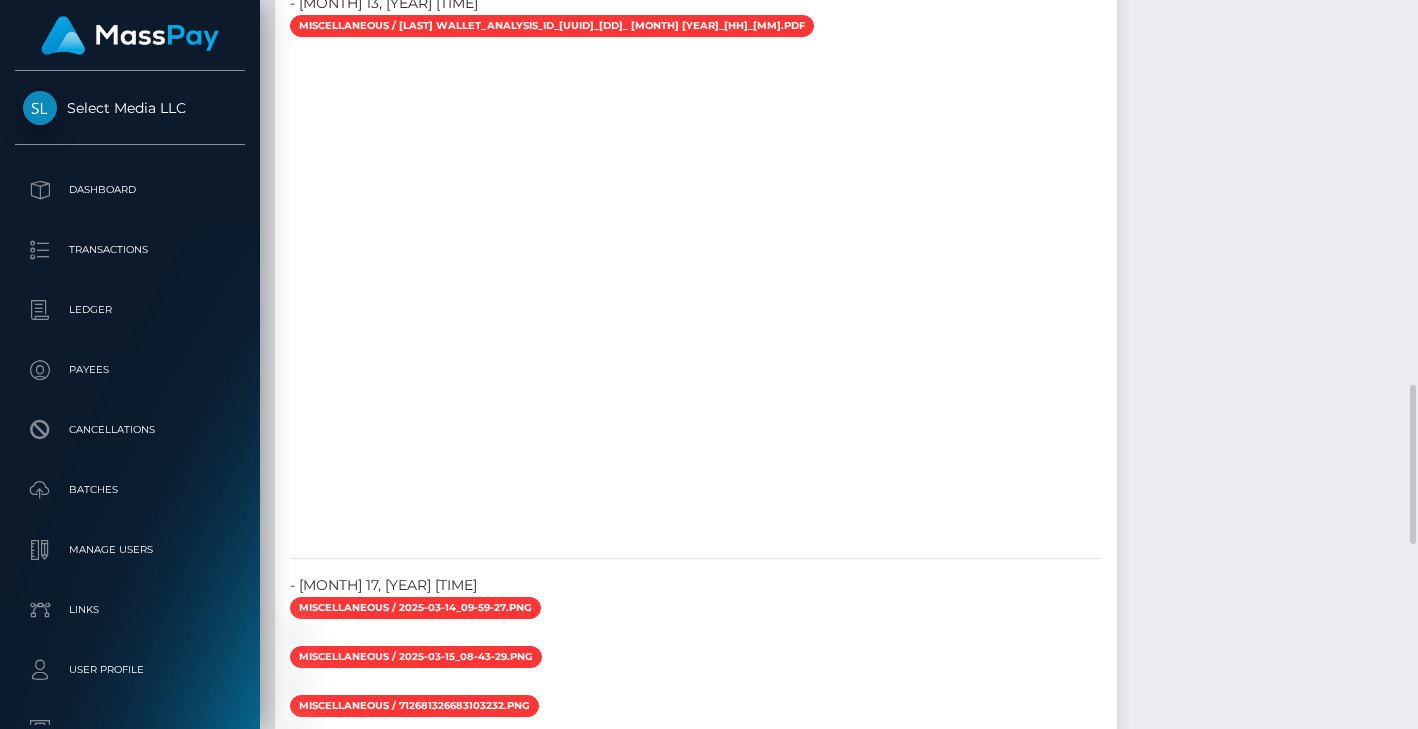 click at bounding box center (696, 292) 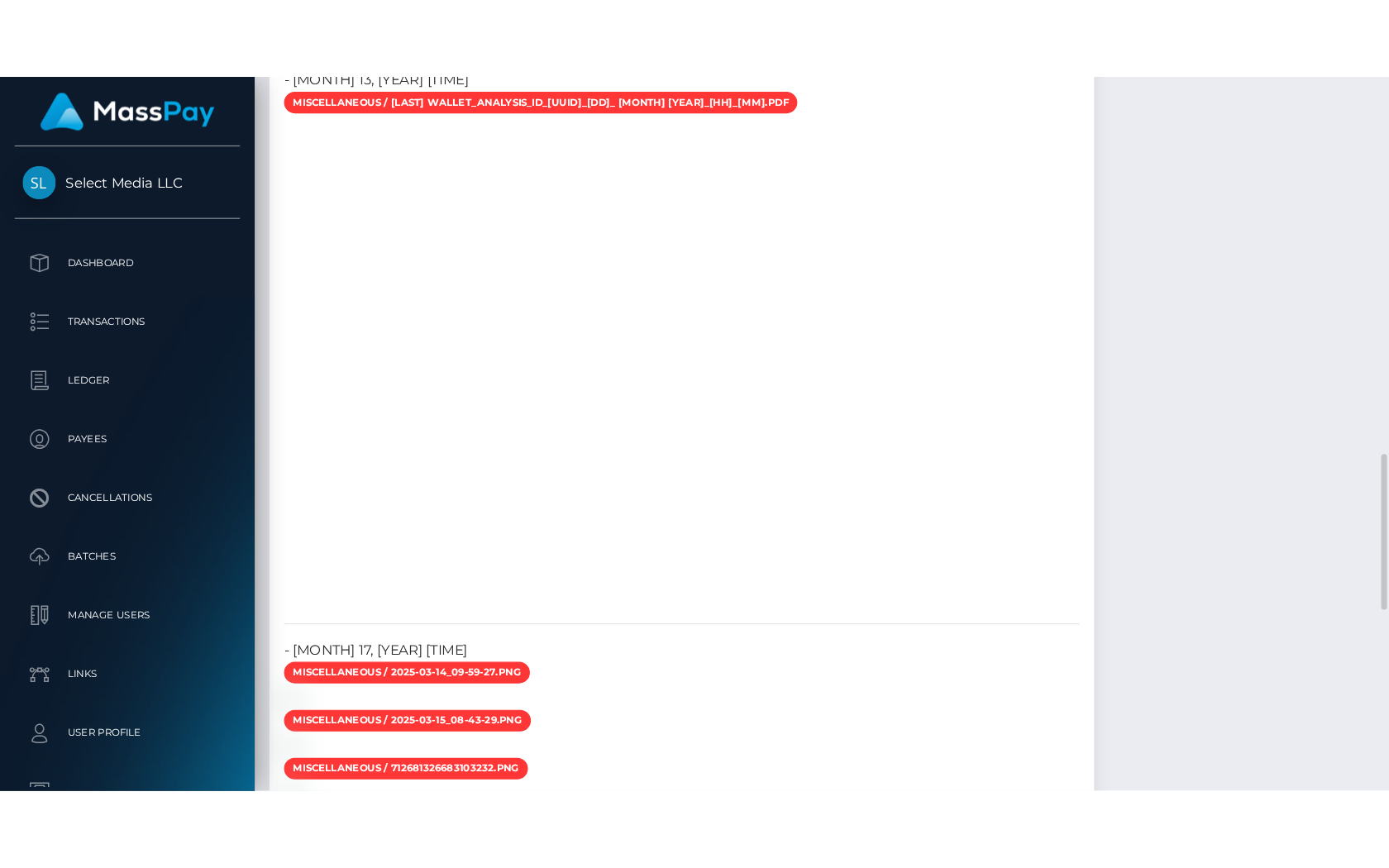 scroll, scrollTop: 826468, scrollLeft: 826428, axis: both 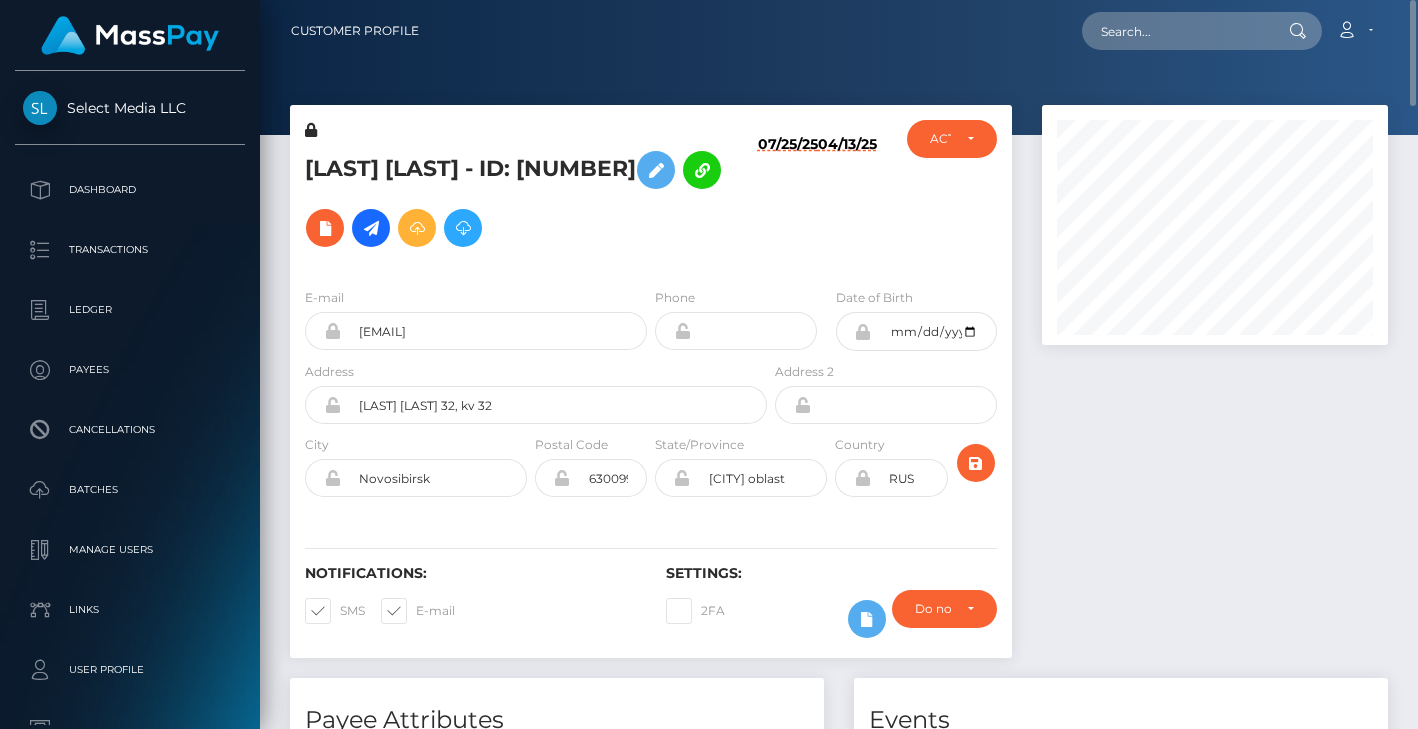 click on "Customer Profile
Loading...
Loading...
Account" at bounding box center (839, 31) 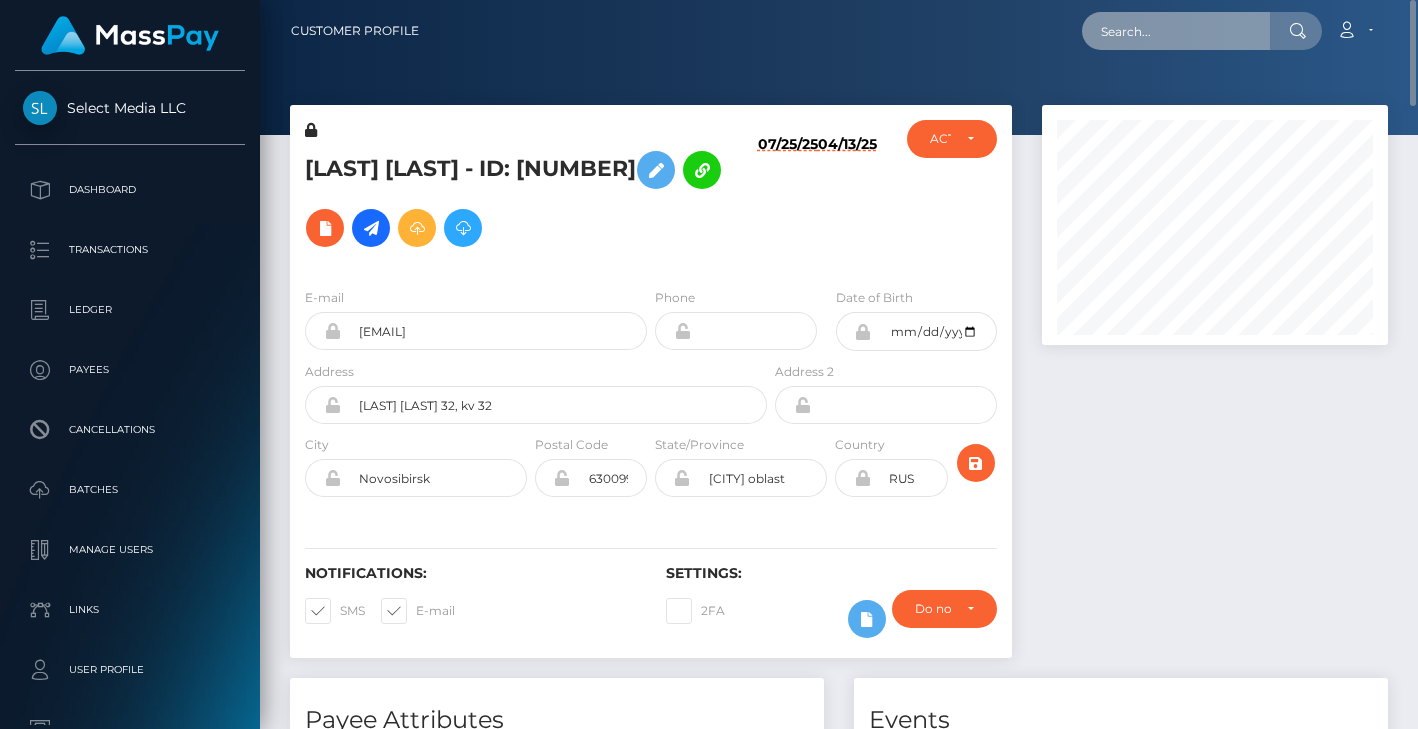 click at bounding box center [1176, 31] 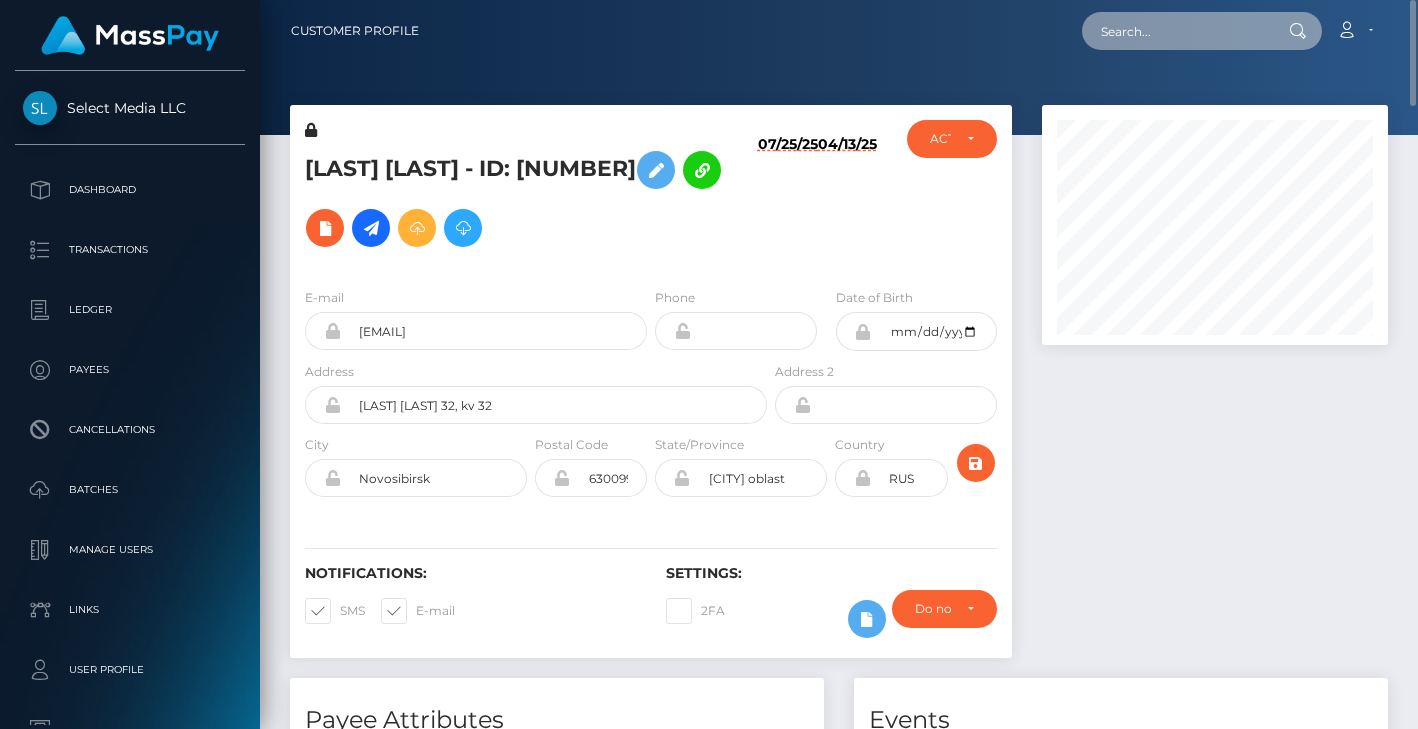 paste on "647739966926893056" 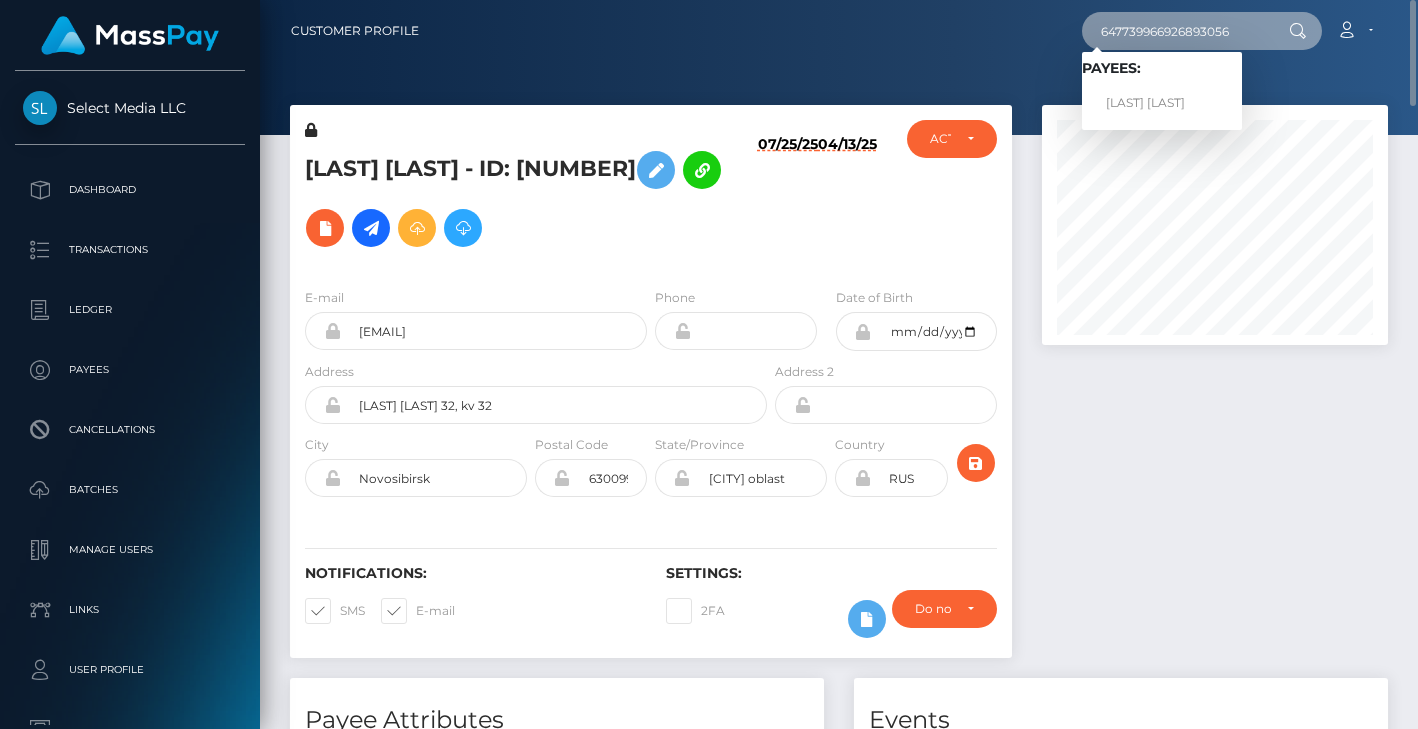 type on "647739966926893056" 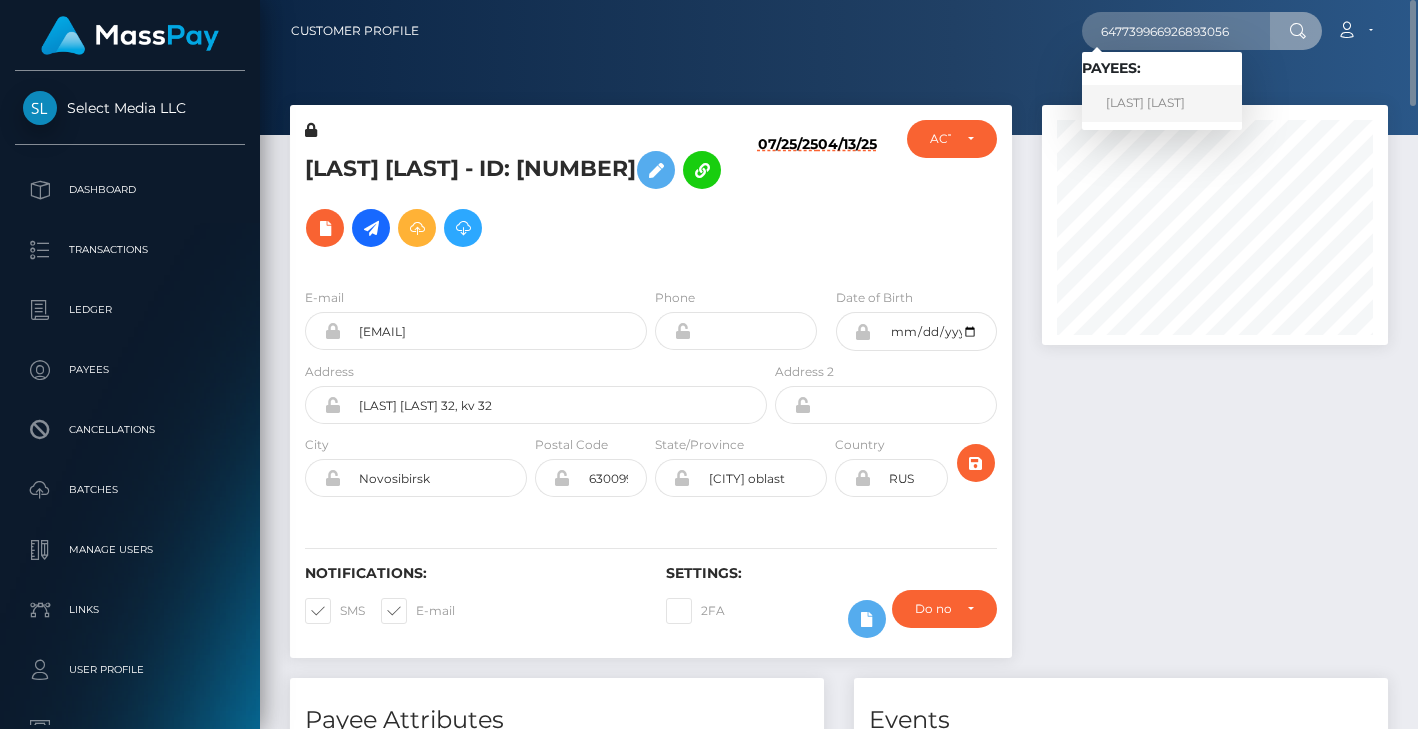 click on "ANTON  SOKULSKII" at bounding box center [1162, 103] 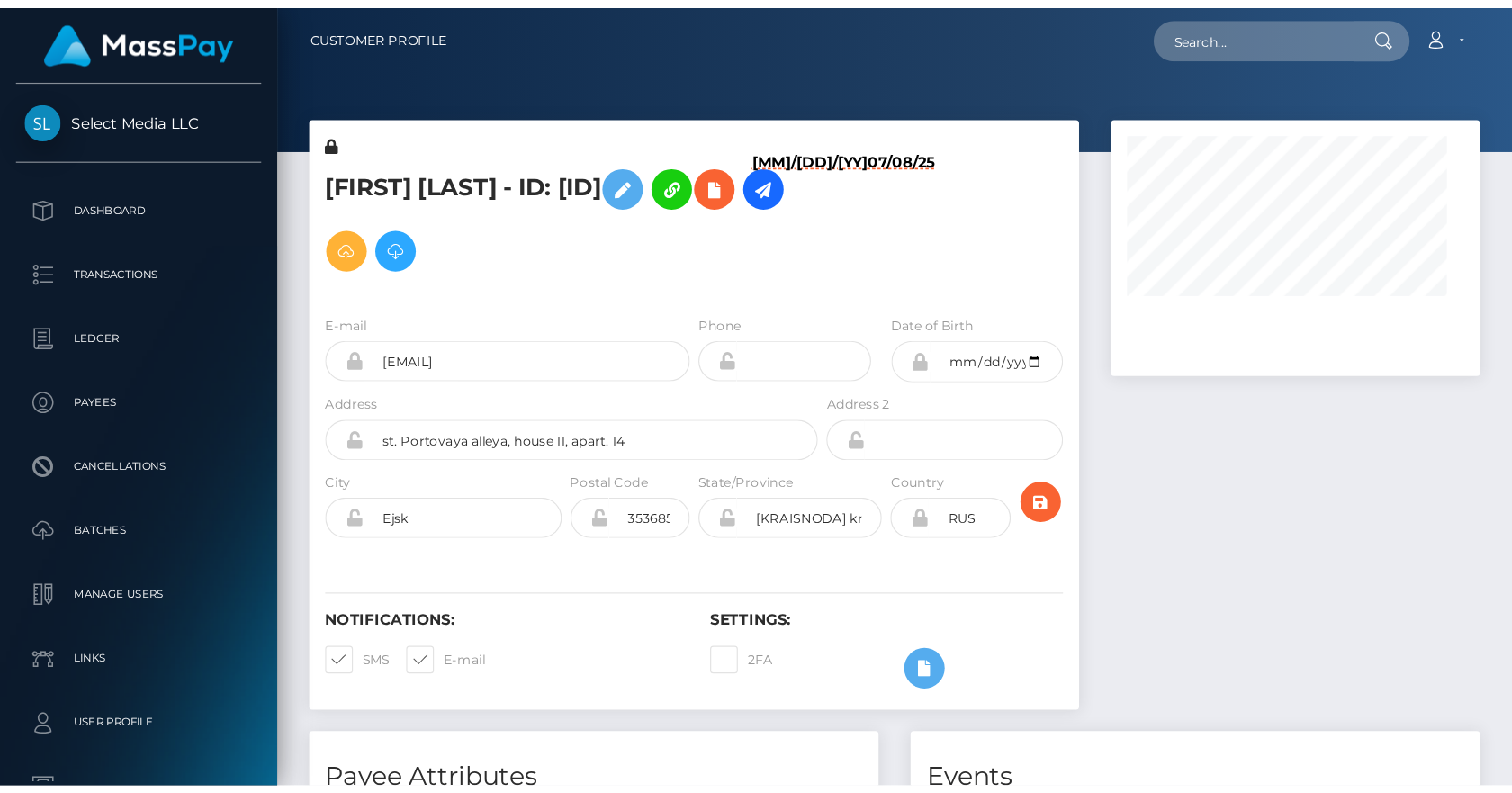 scroll, scrollTop: 0, scrollLeft: 0, axis: both 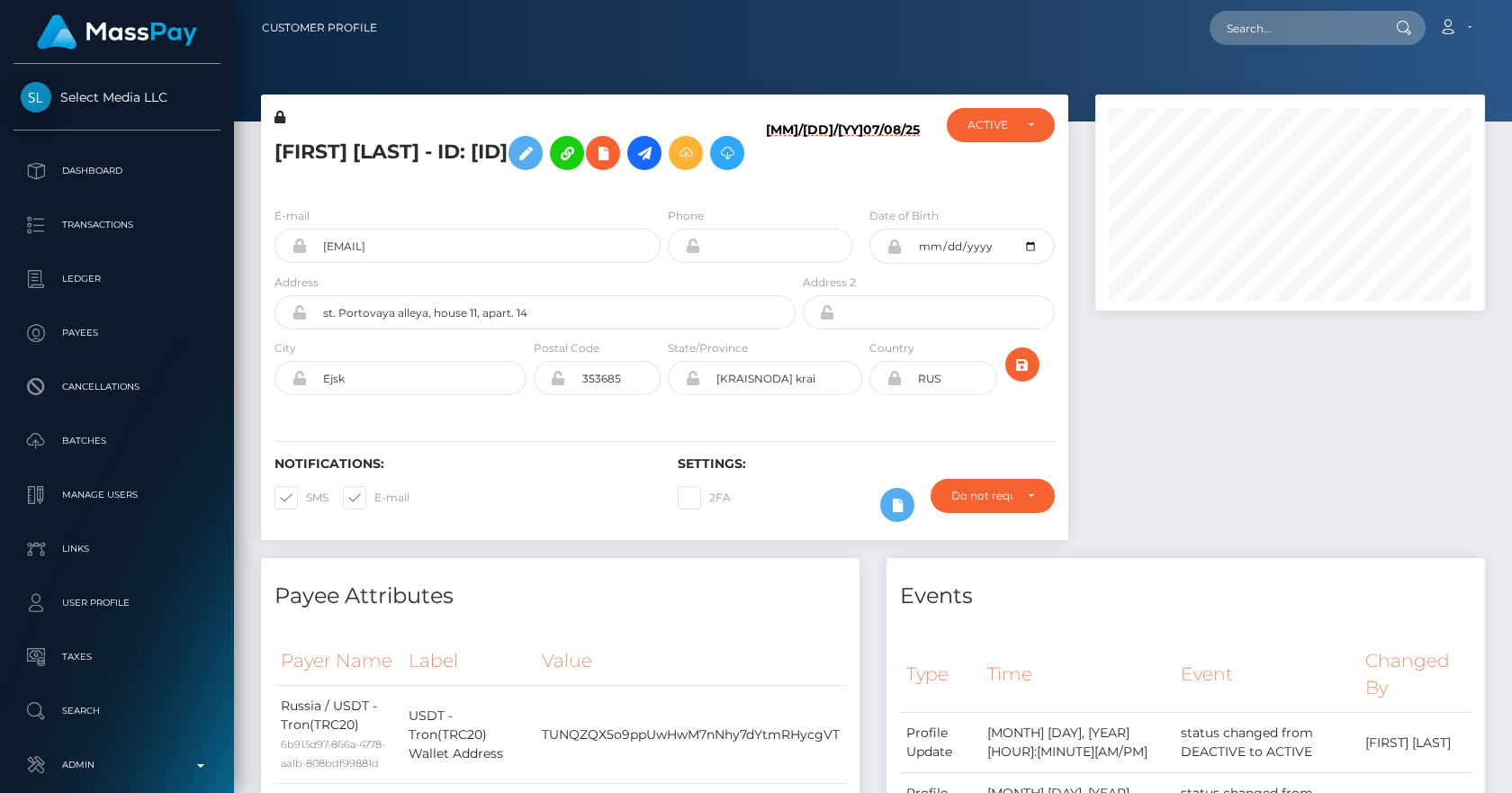 click on "[FIRST]  [LAST]
- ID: [ID]" at bounding box center (530, 153) 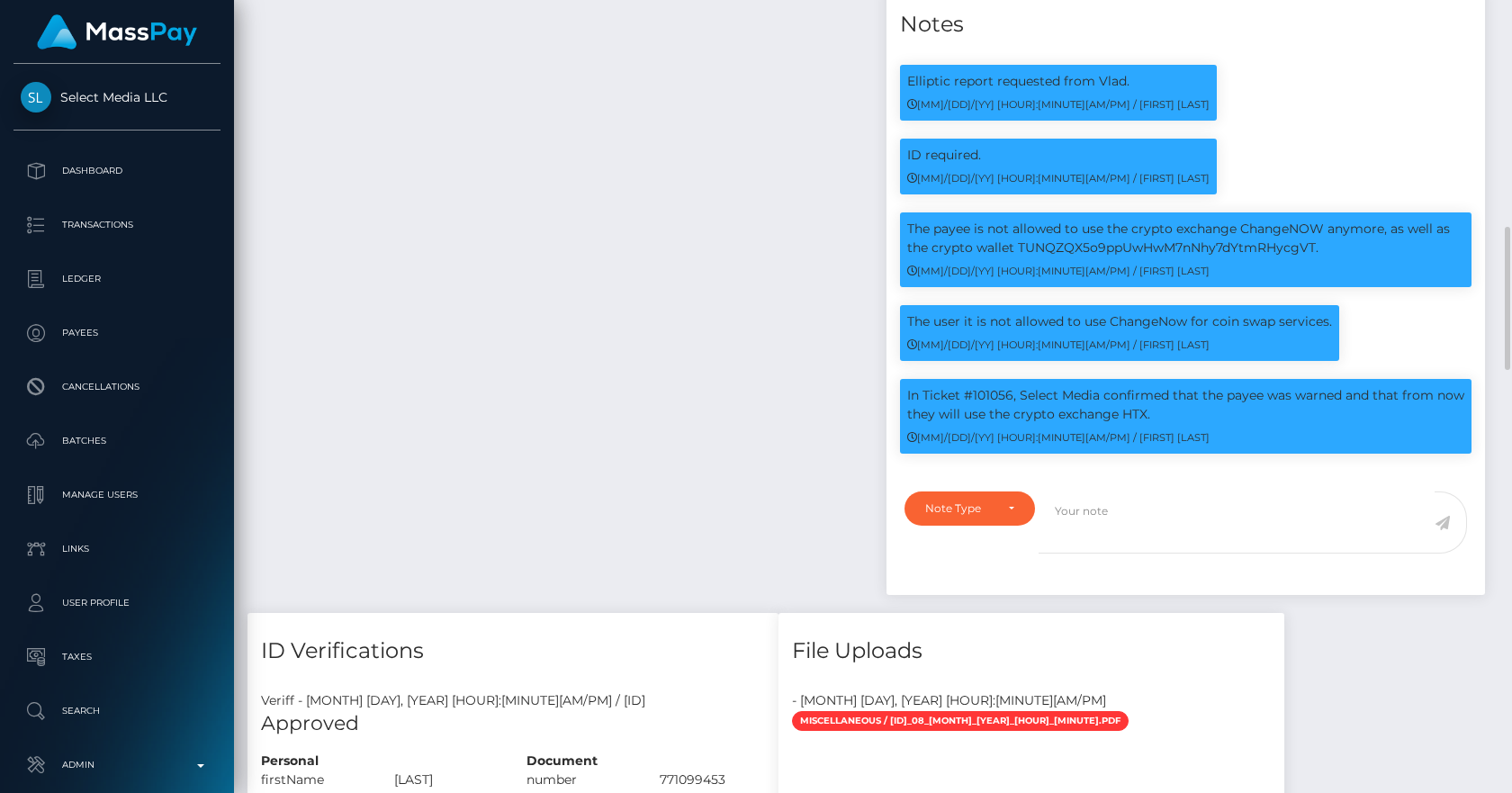 scroll, scrollTop: 1888, scrollLeft: 0, axis: vertical 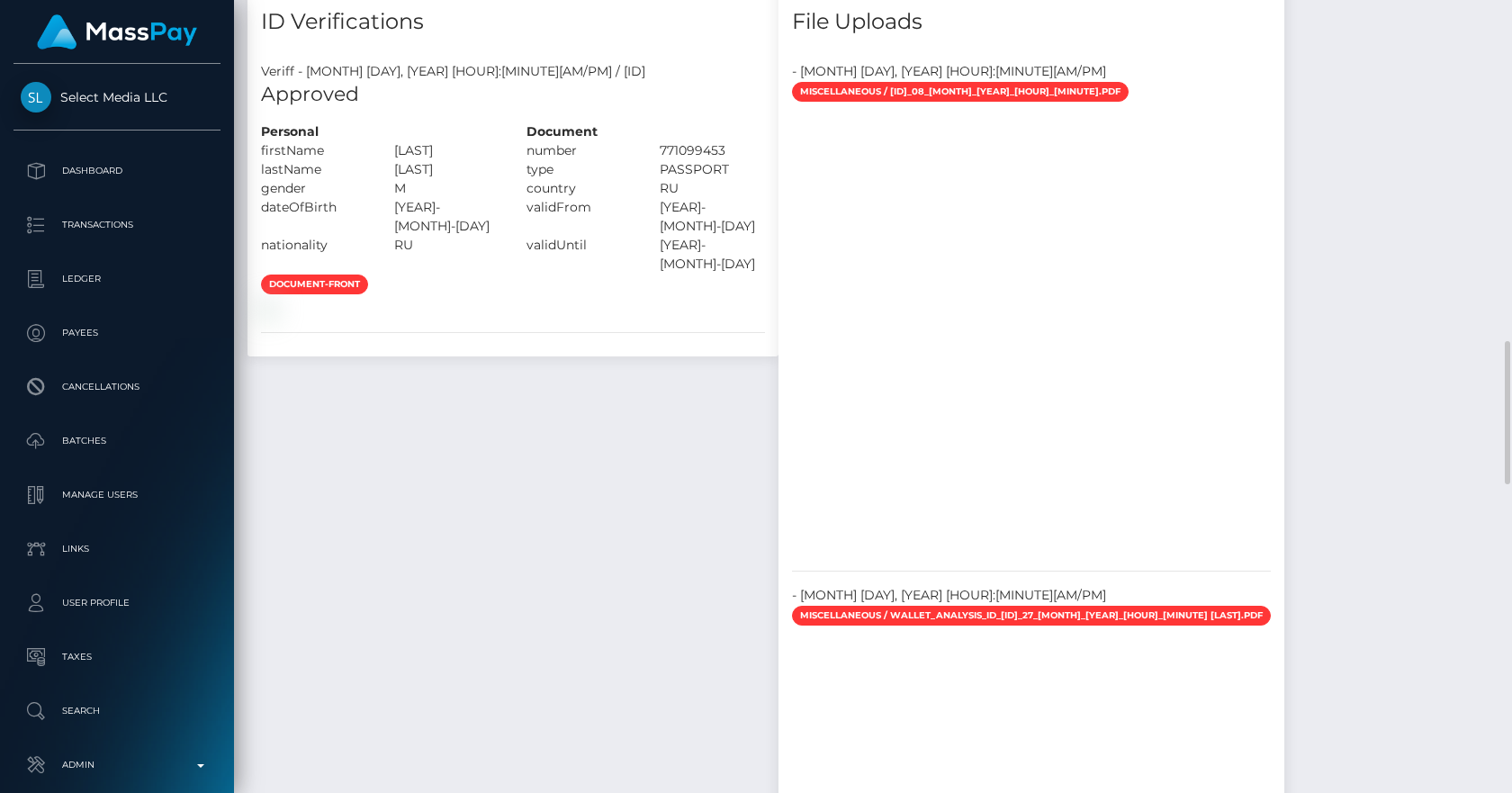 click at bounding box center (1031, 331) 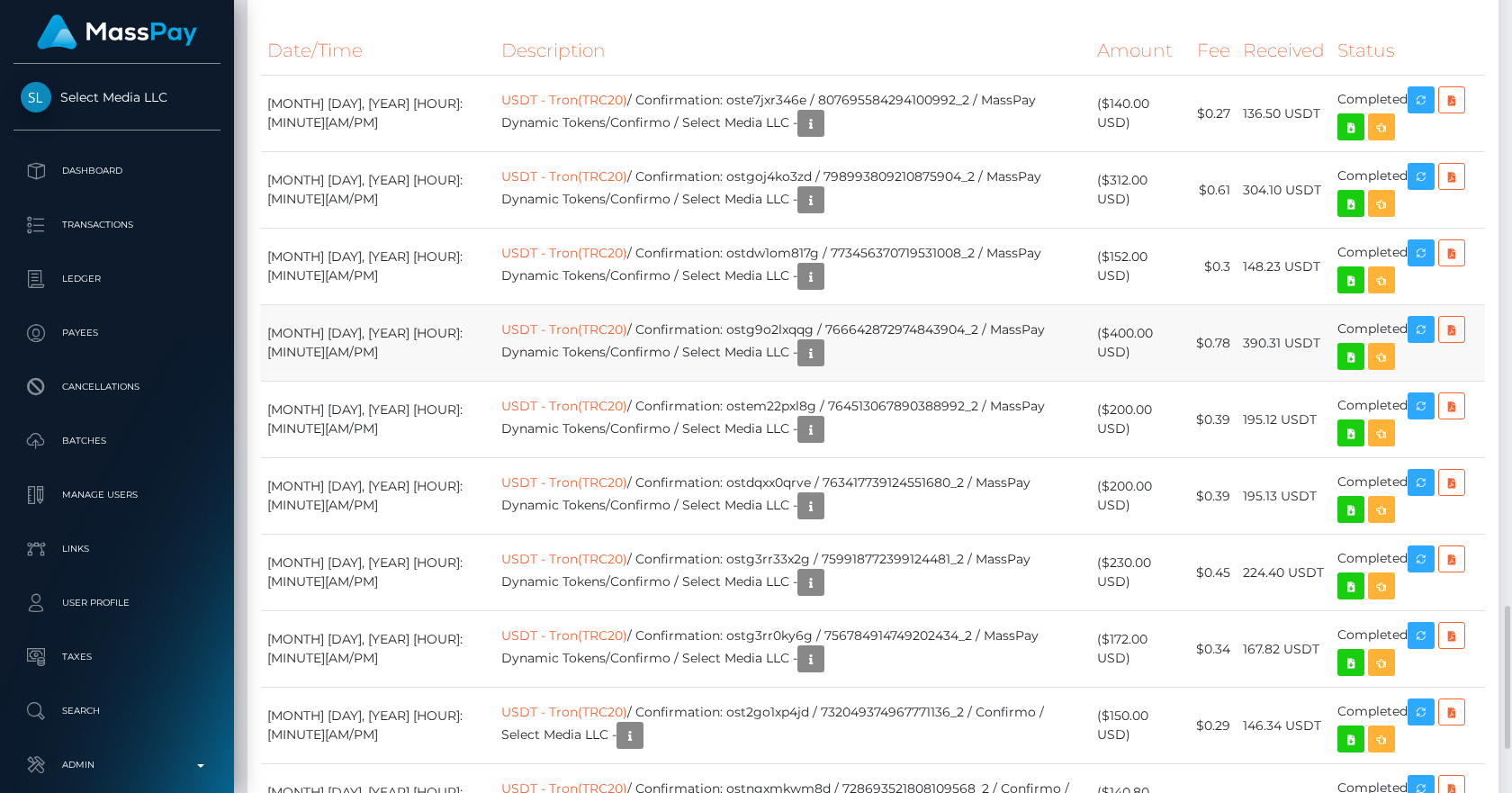 scroll, scrollTop: 3595, scrollLeft: 0, axis: vertical 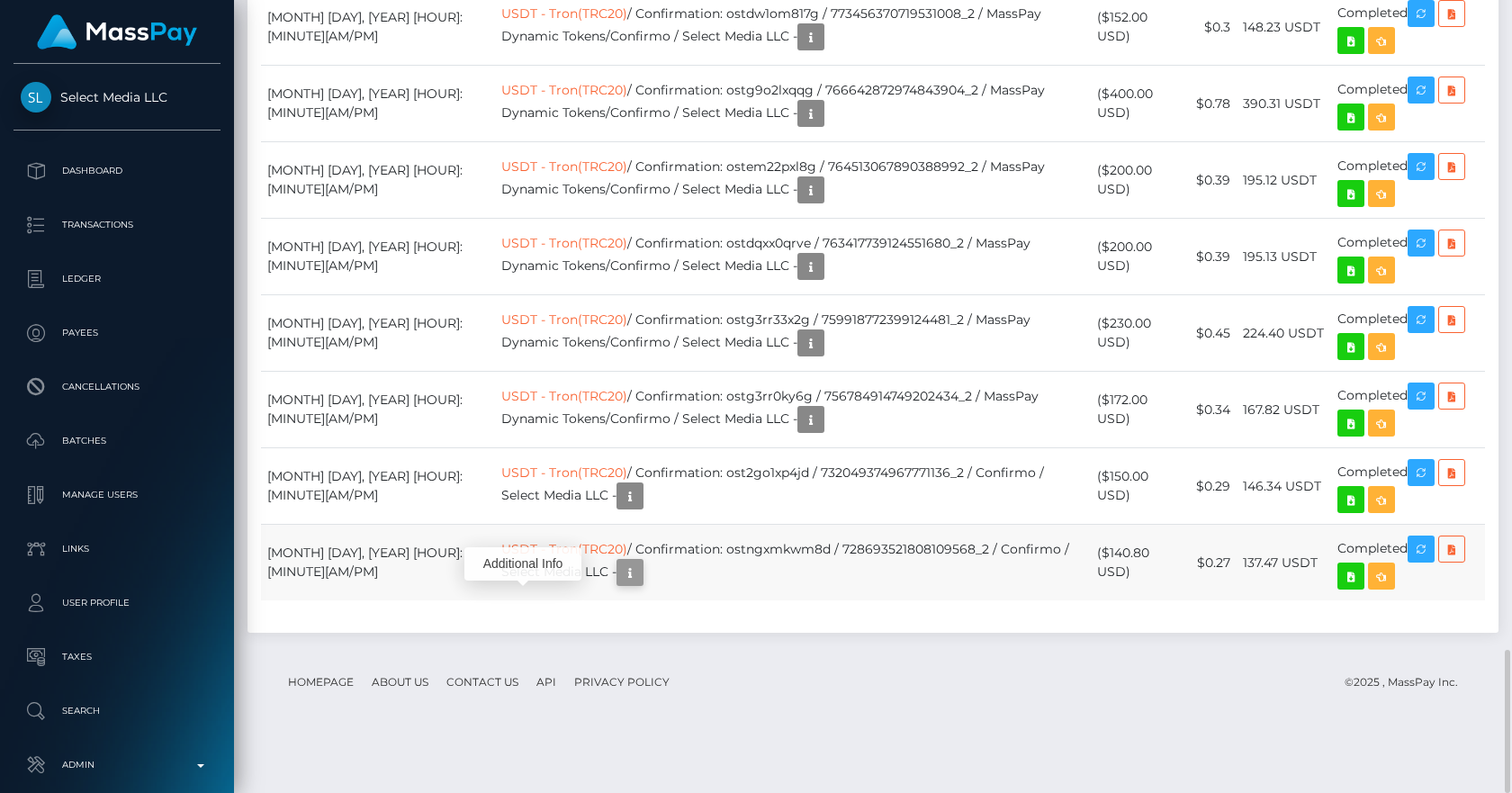 click at bounding box center [630, 572] 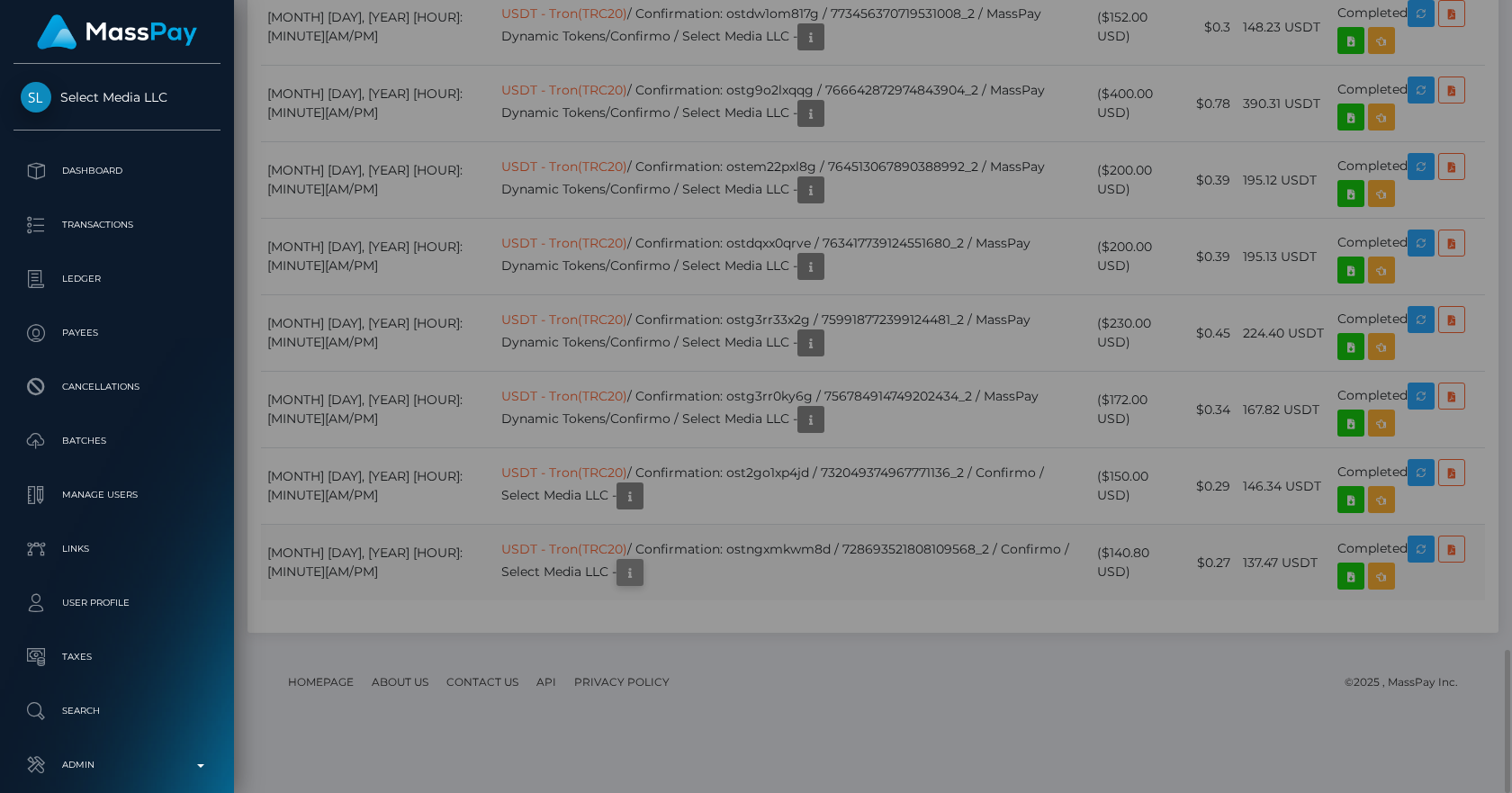 scroll, scrollTop: 0, scrollLeft: 0, axis: both 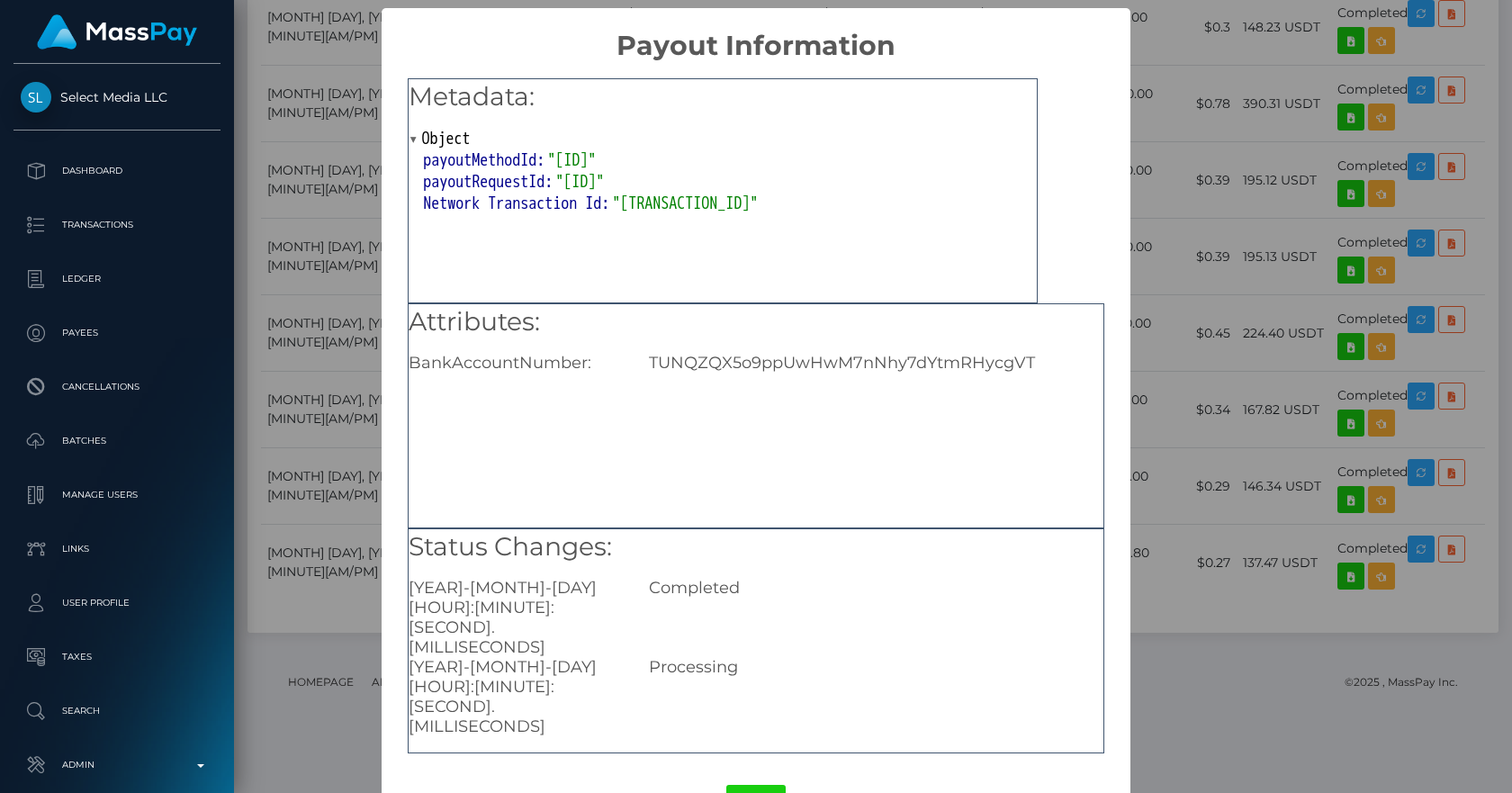 click on "× Payout Information Metadata: Object payoutMethodId: "[ID]" payoutRequestId: "[ID]" Network Transaction Id: "[TRANSACTION_ID]" Attributes: BankAccountNumber: [ACCOUNT_NUMBER] Status Changes: [DATE] [TIME] Completed [DATE] [TIME] Processing OK No Cancel" at bounding box center [756, 396] 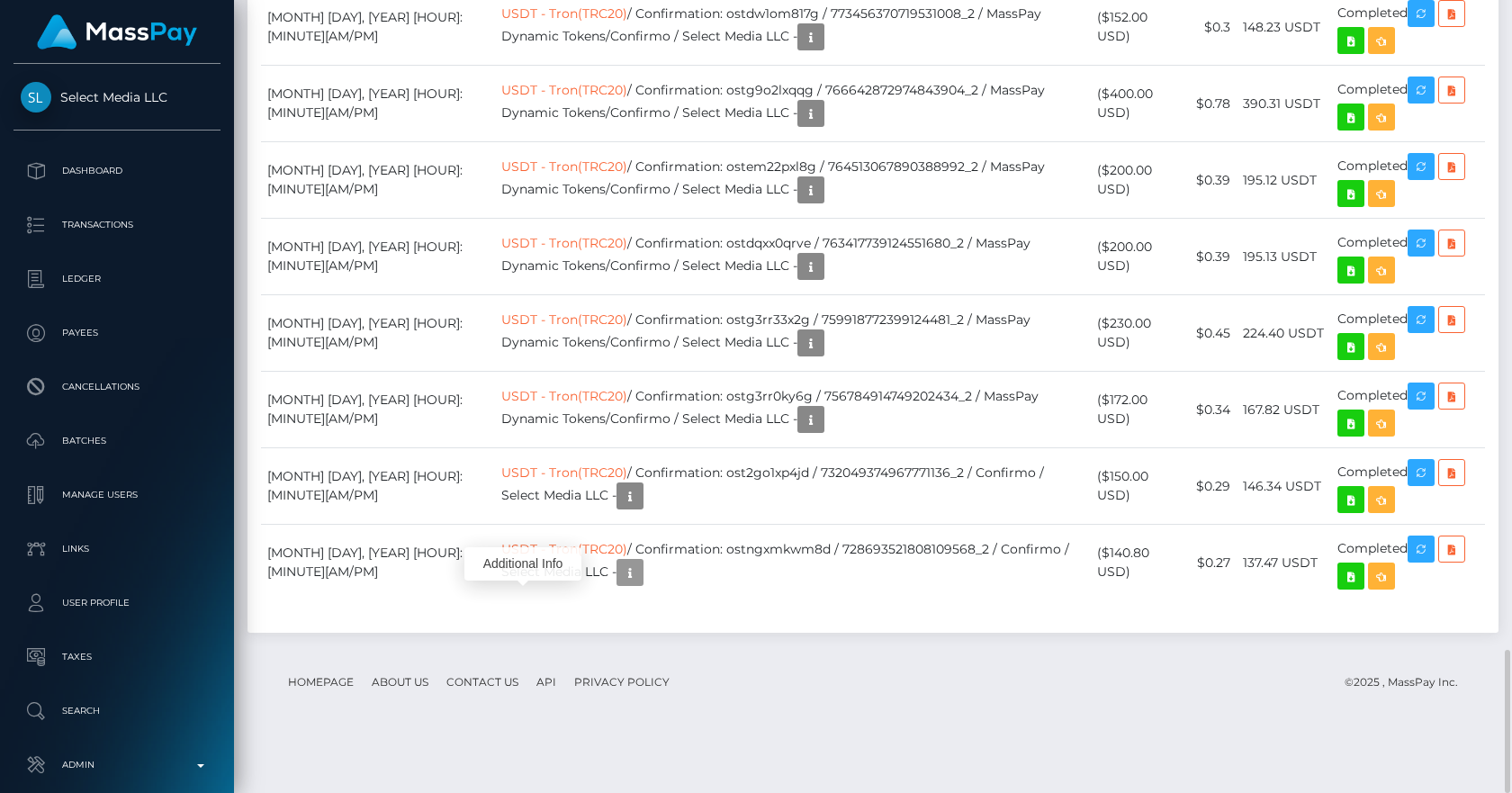 scroll, scrollTop: 216, scrollLeft: 391, axis: both 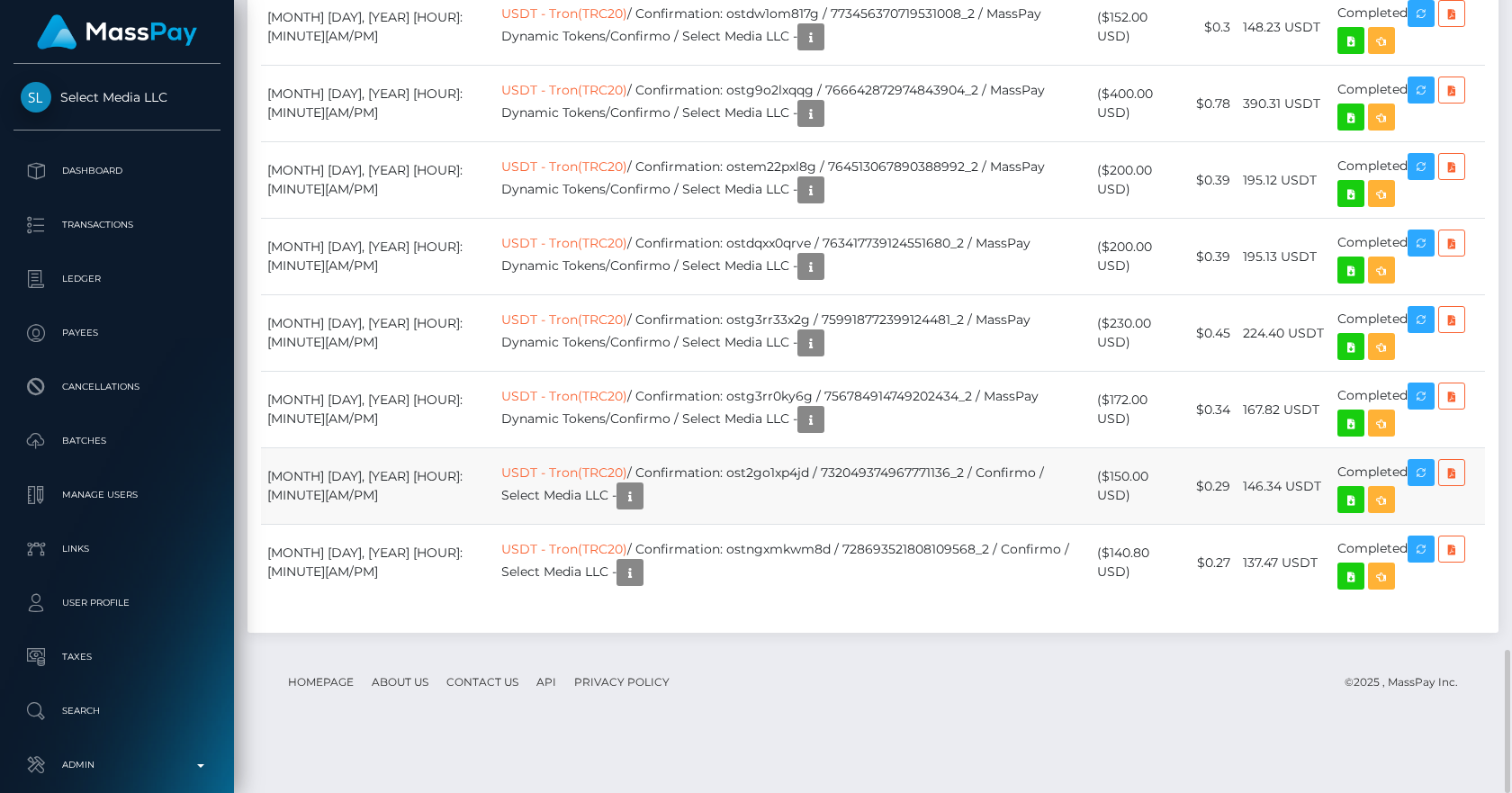 click on "USDT - Tron(TRC20)  / Confirmation: [CONFIRMATION] / [ID]_2  / Confirmo / Select Media LLC -" at bounding box center (793, 486) 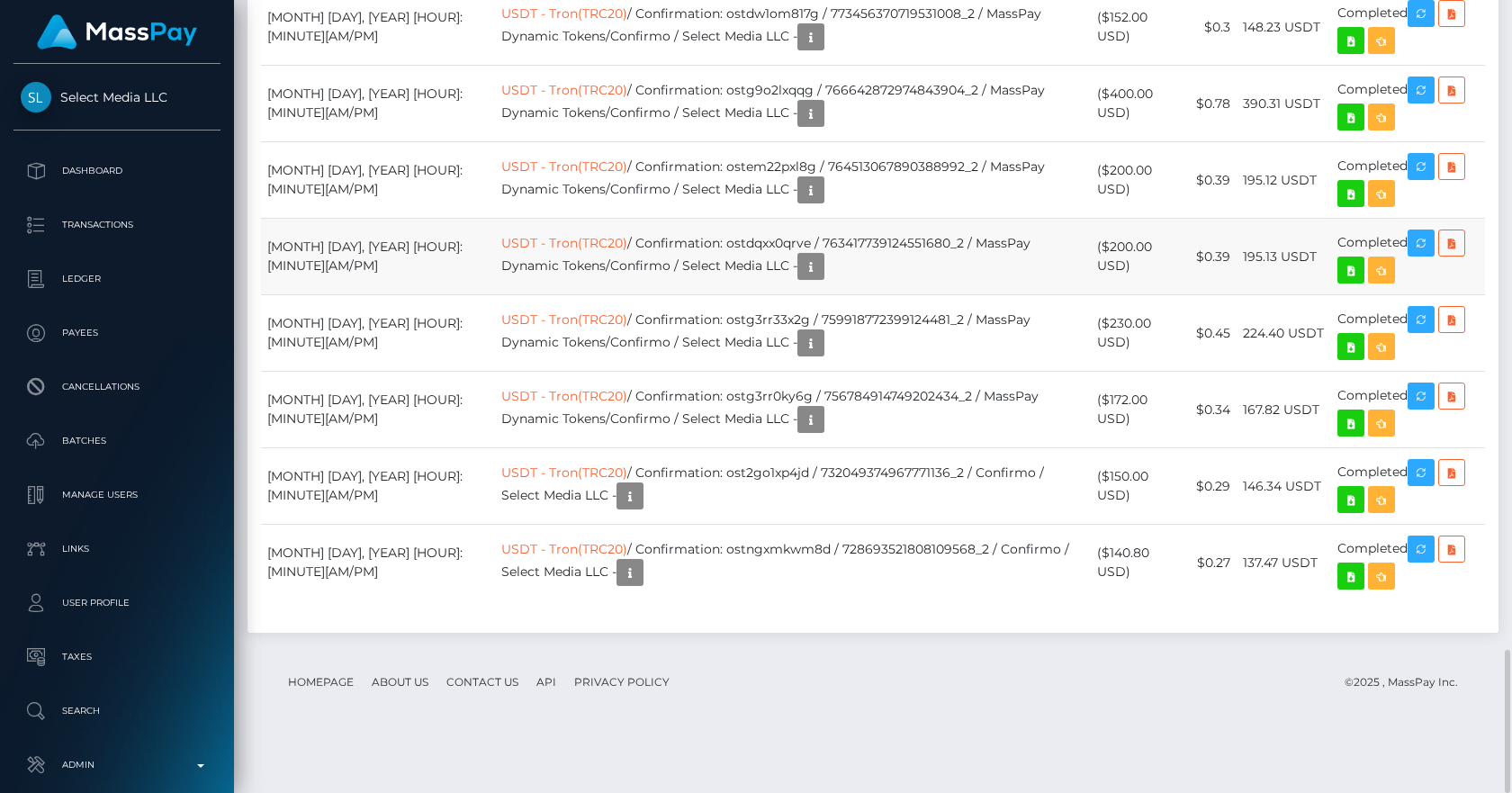 scroll, scrollTop: 216, scrollLeft: 391, axis: both 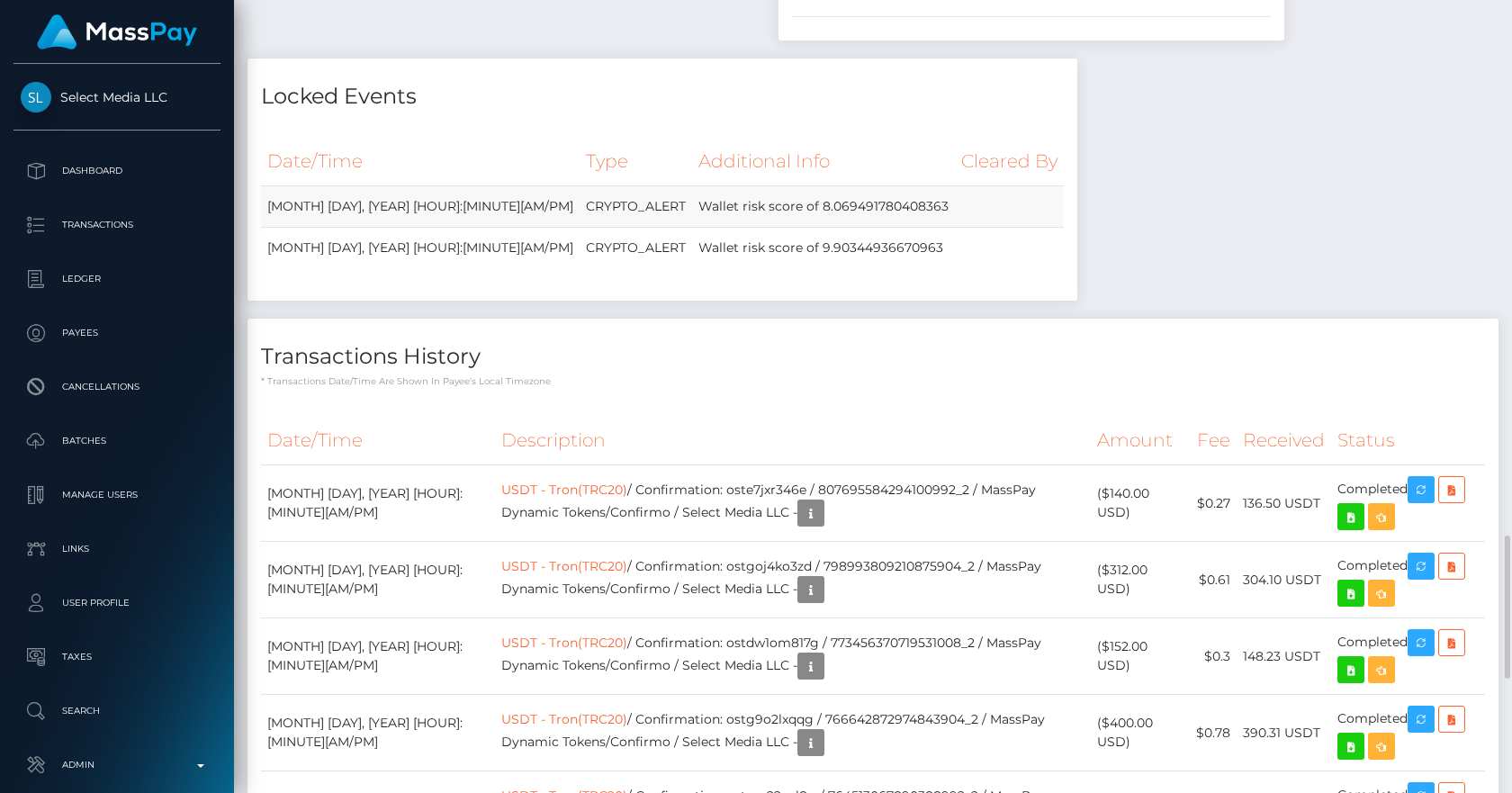 drag, startPoint x: 307, startPoint y: 292, endPoint x: 292, endPoint y: 266, distance: 30.01666 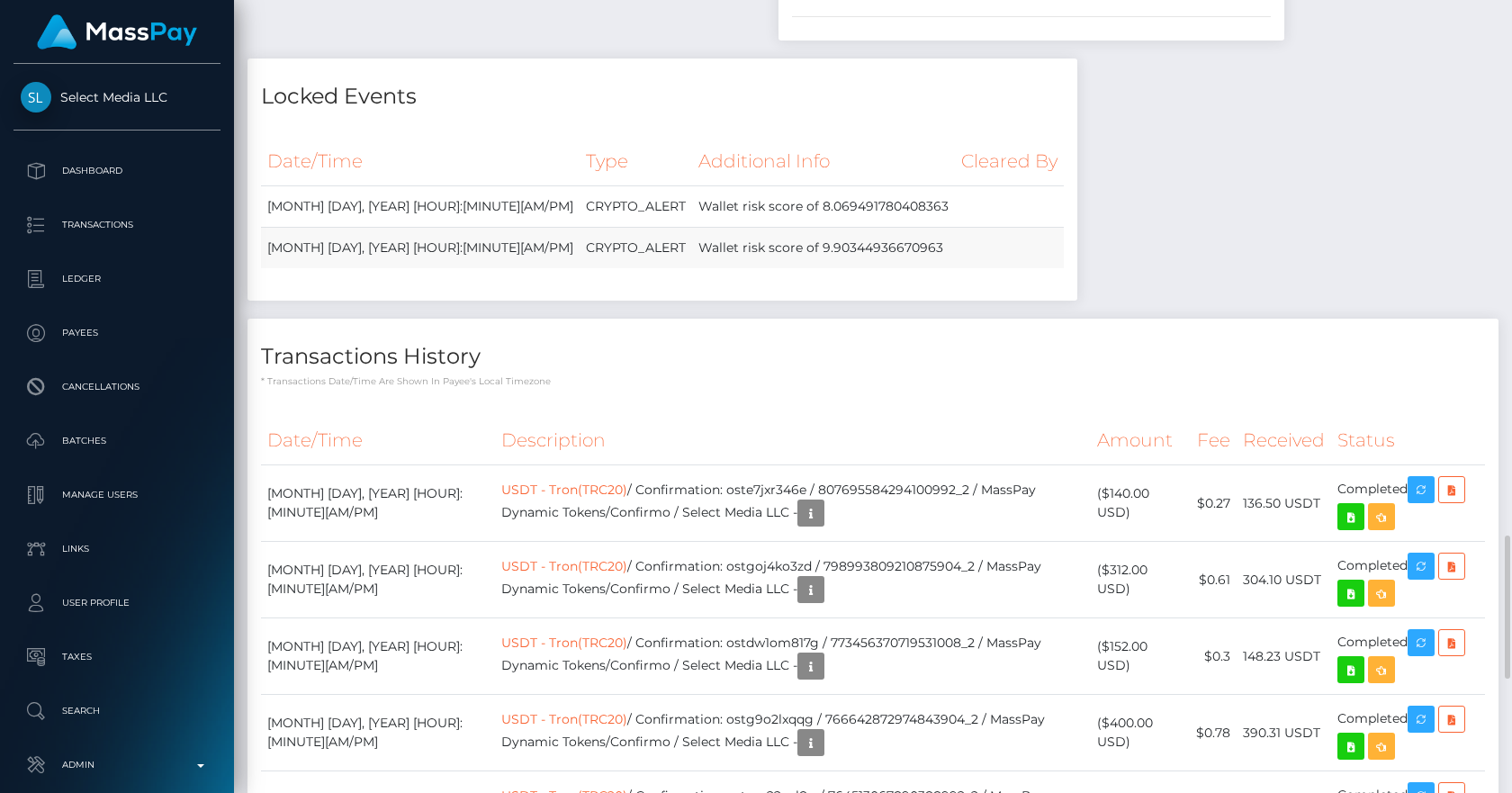 click on "Wallet risk score of 9.90344936670963" at bounding box center [824, 248] 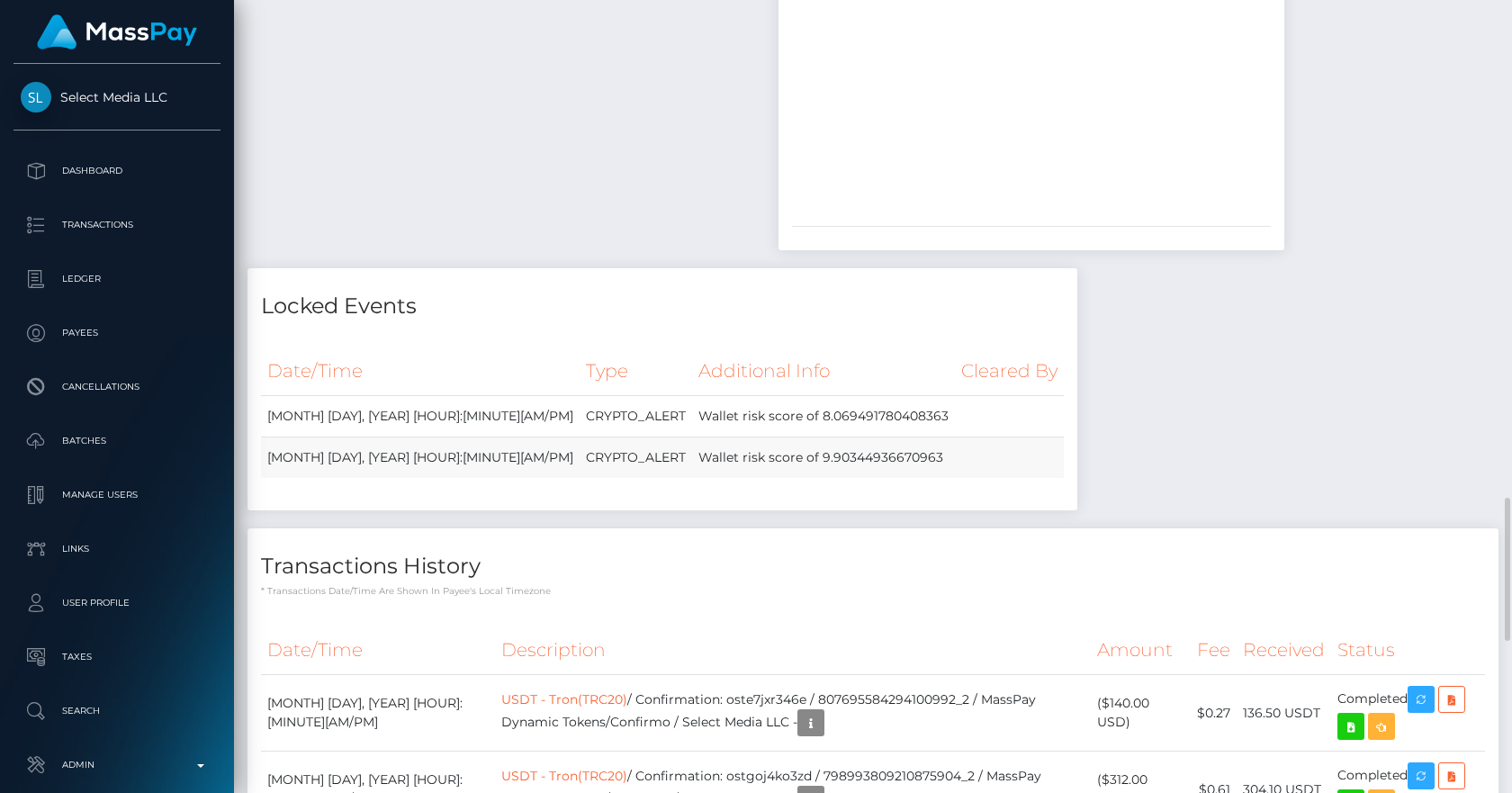 scroll, scrollTop: 2127, scrollLeft: 0, axis: vertical 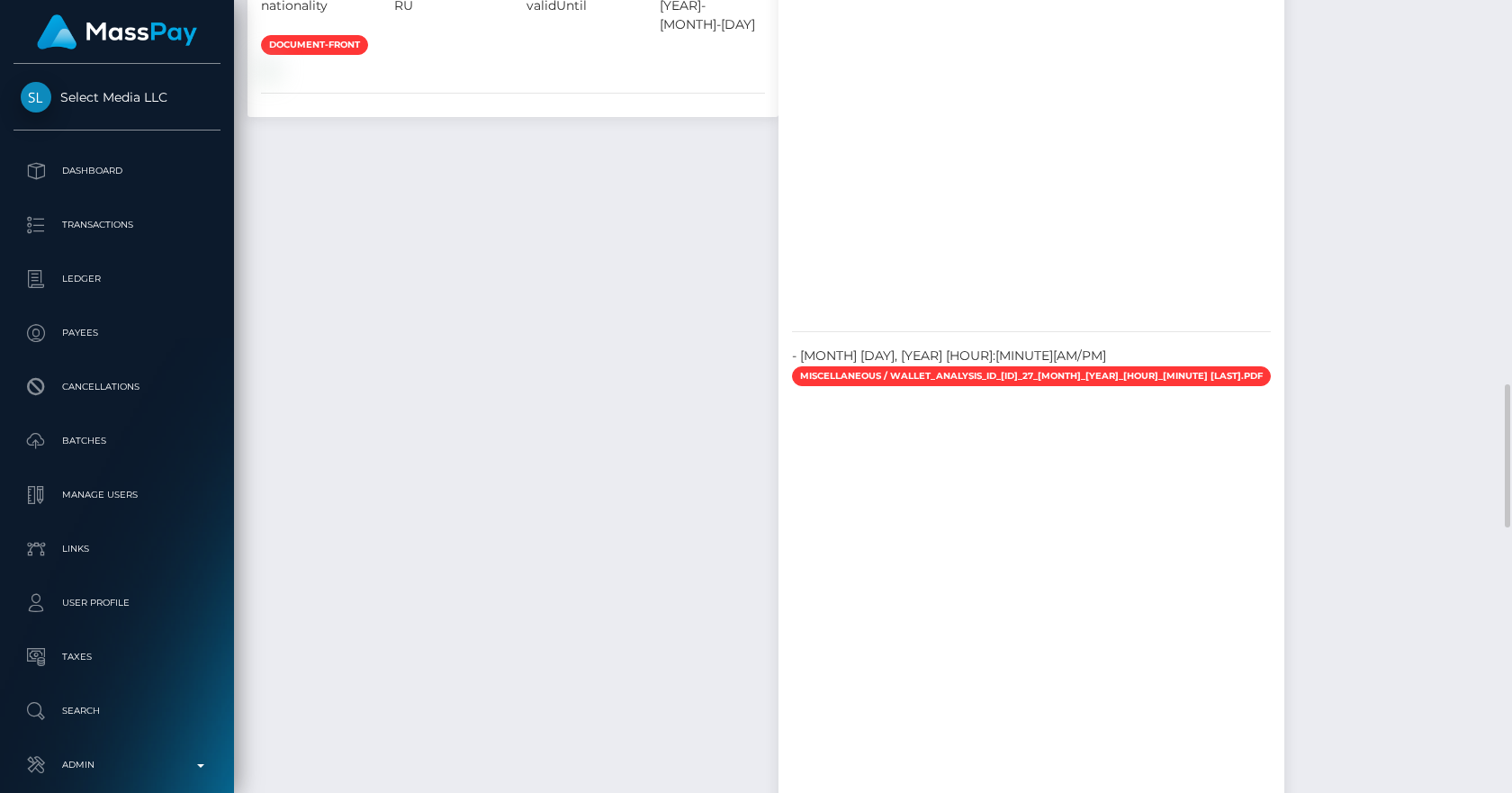 click at bounding box center [1031, 92] 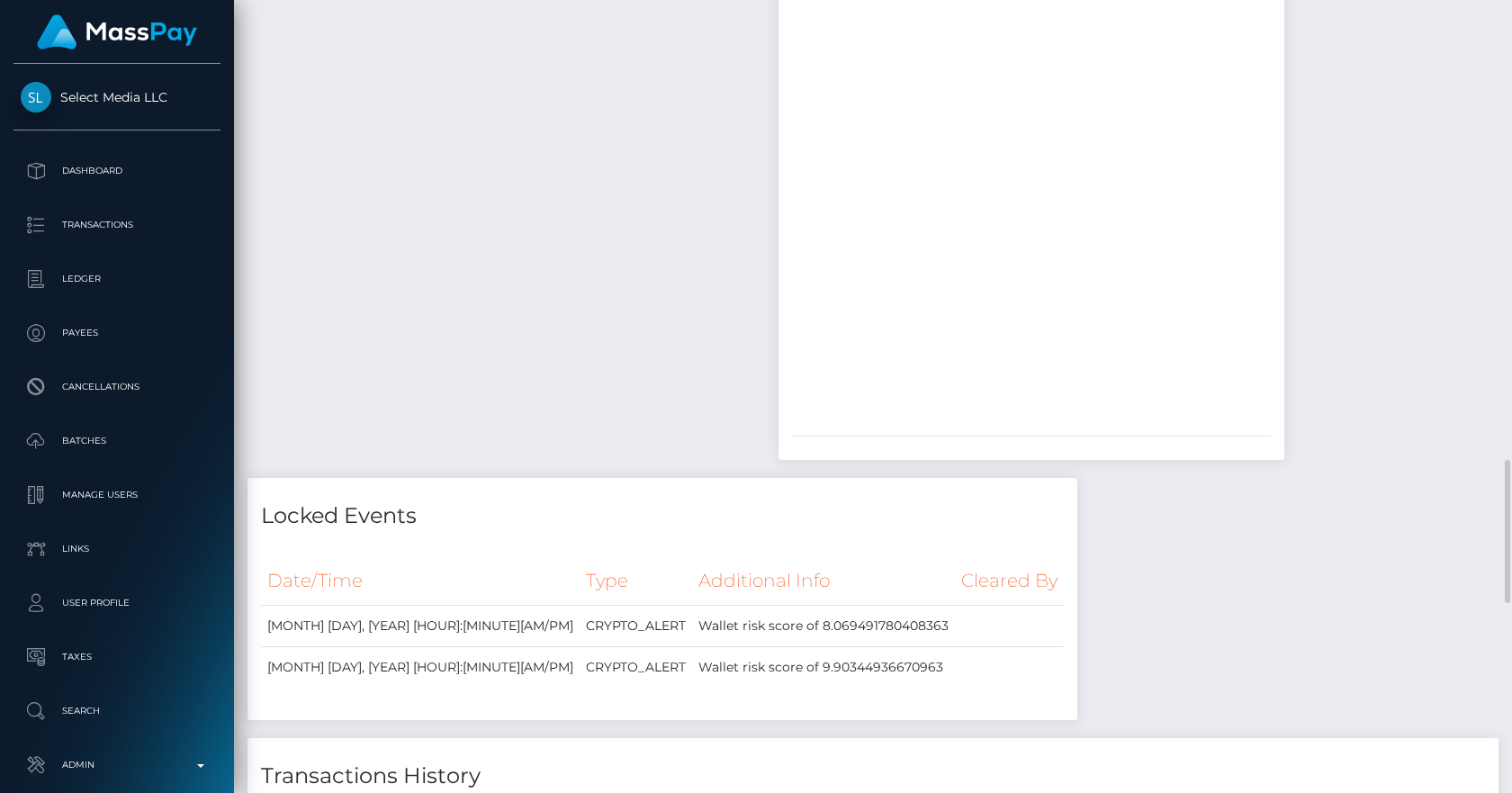 scroll, scrollTop: 2127, scrollLeft: 0, axis: vertical 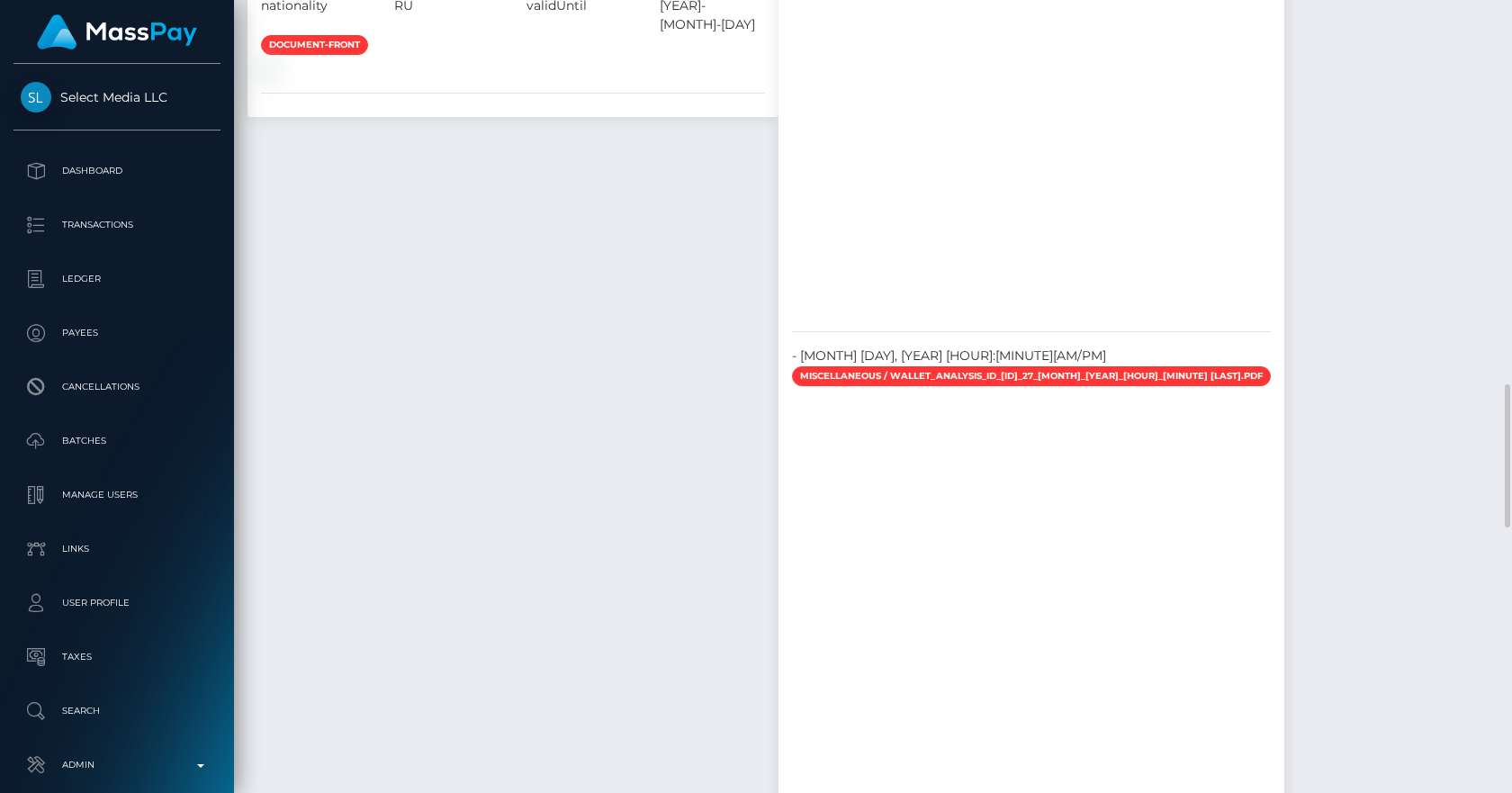 click at bounding box center (1031, 92) 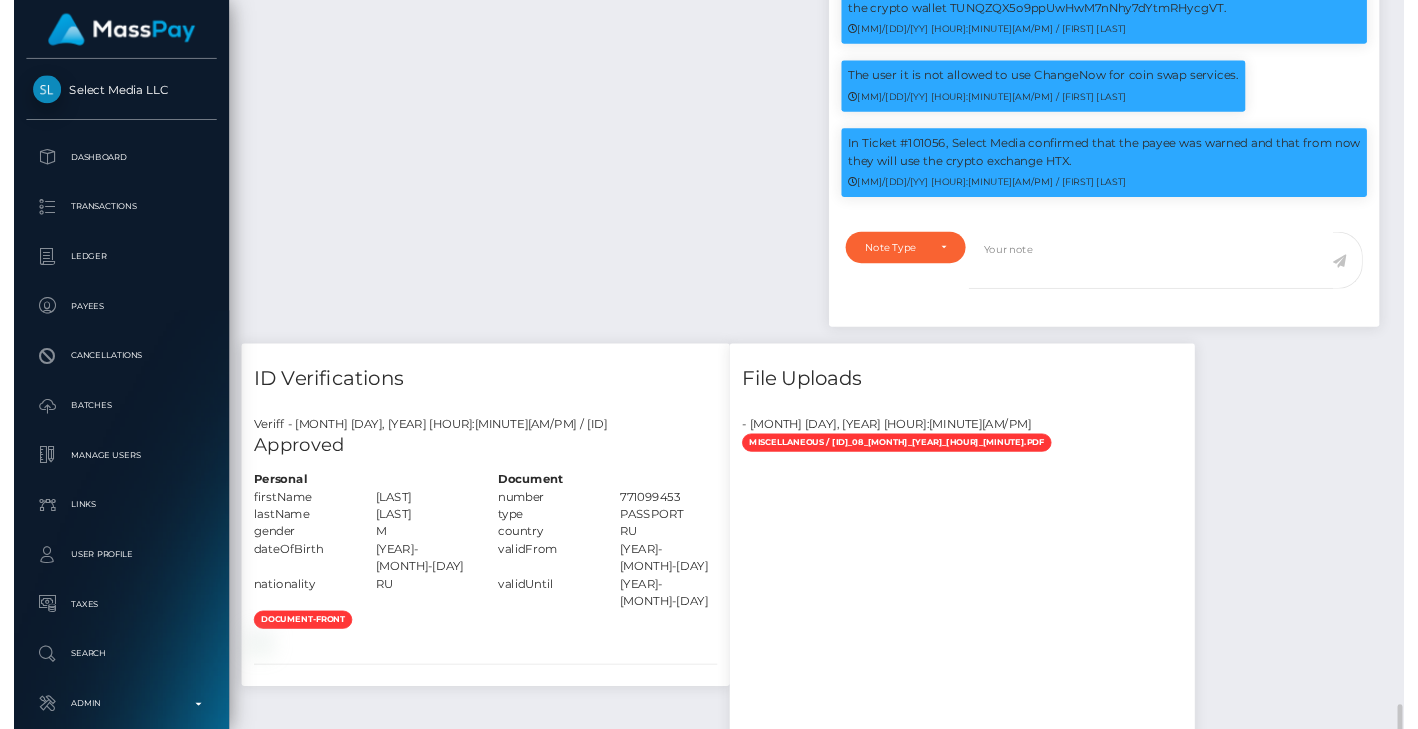 scroll, scrollTop: 2130, scrollLeft: 0, axis: vertical 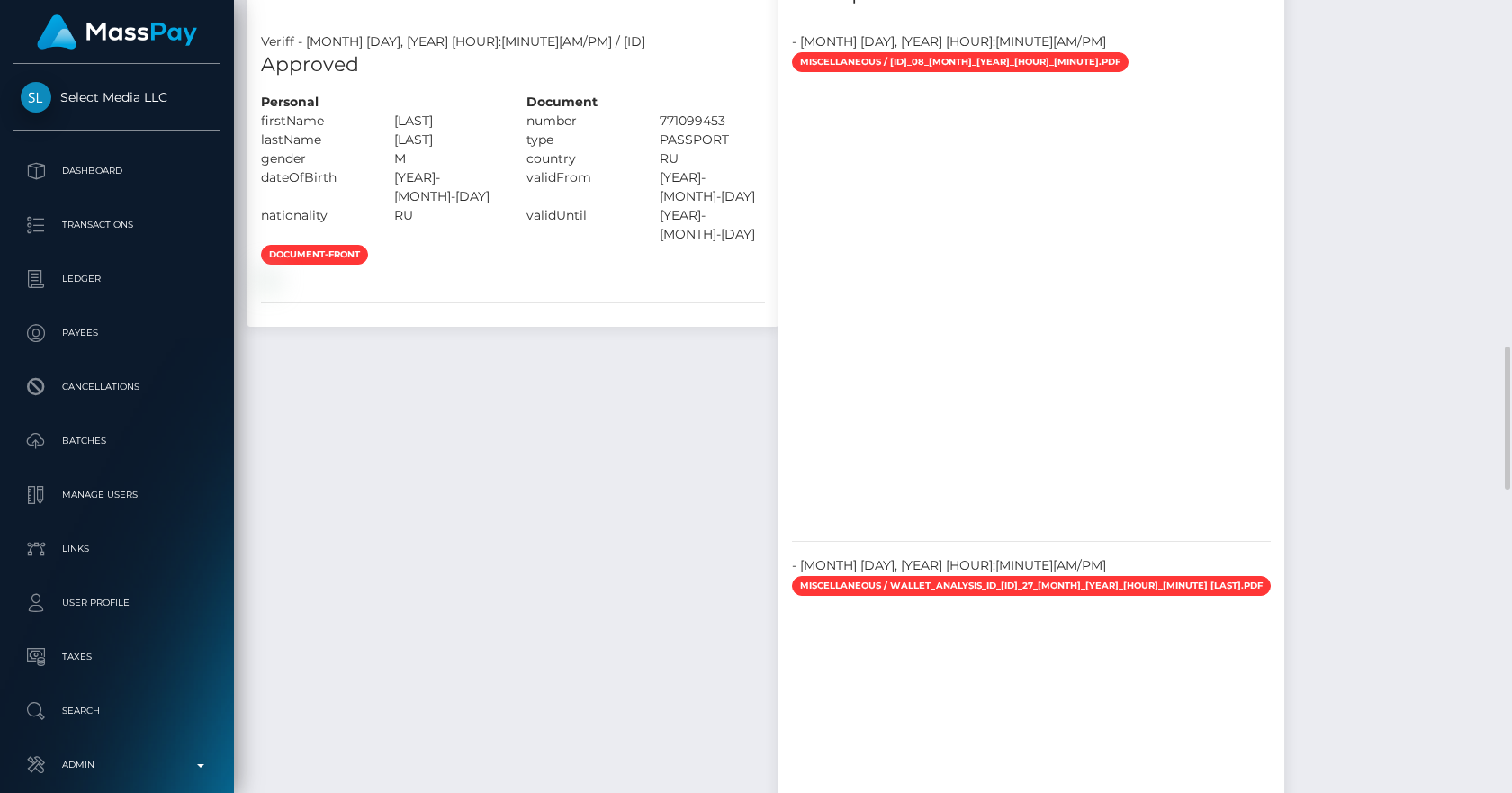 click at bounding box center (1031, 302) 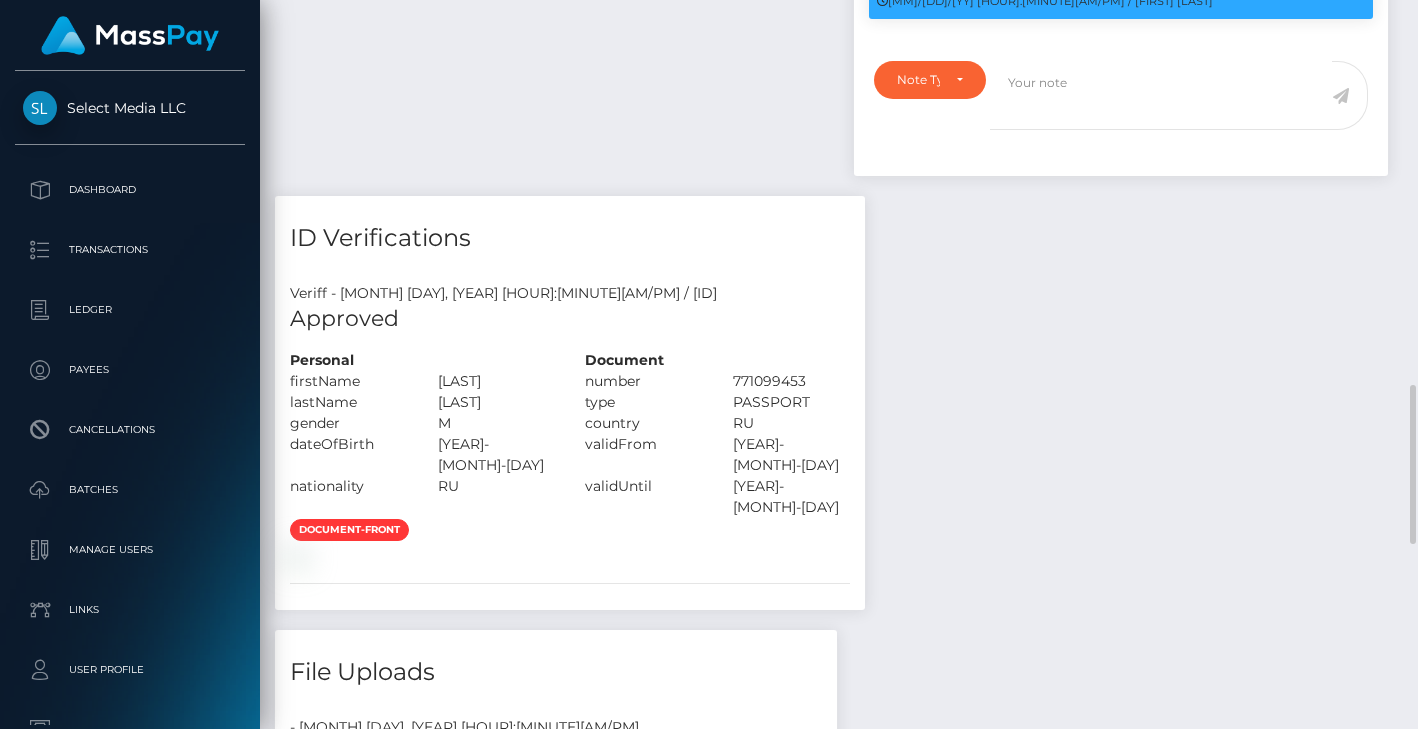 scroll, scrollTop: 240, scrollLeft: 346, axis: both 